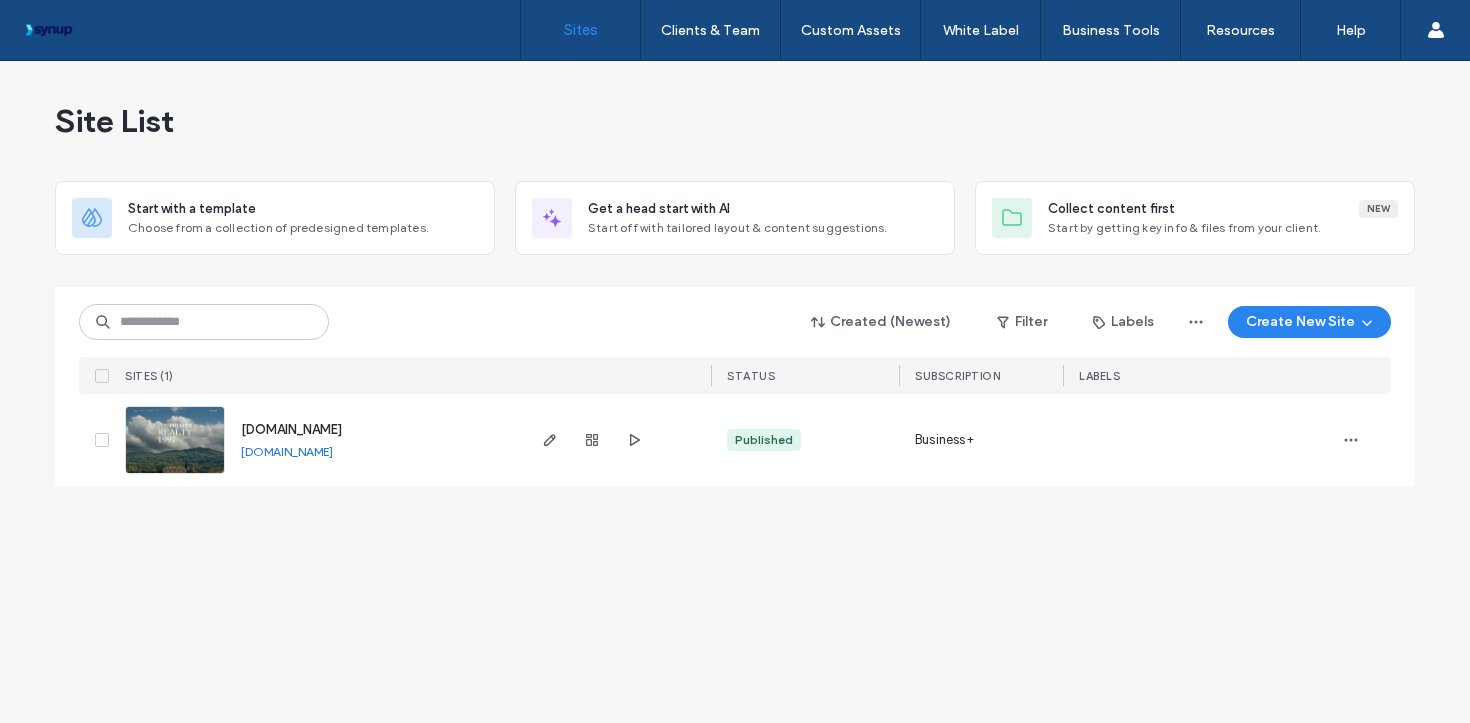 scroll, scrollTop: 0, scrollLeft: 0, axis: both 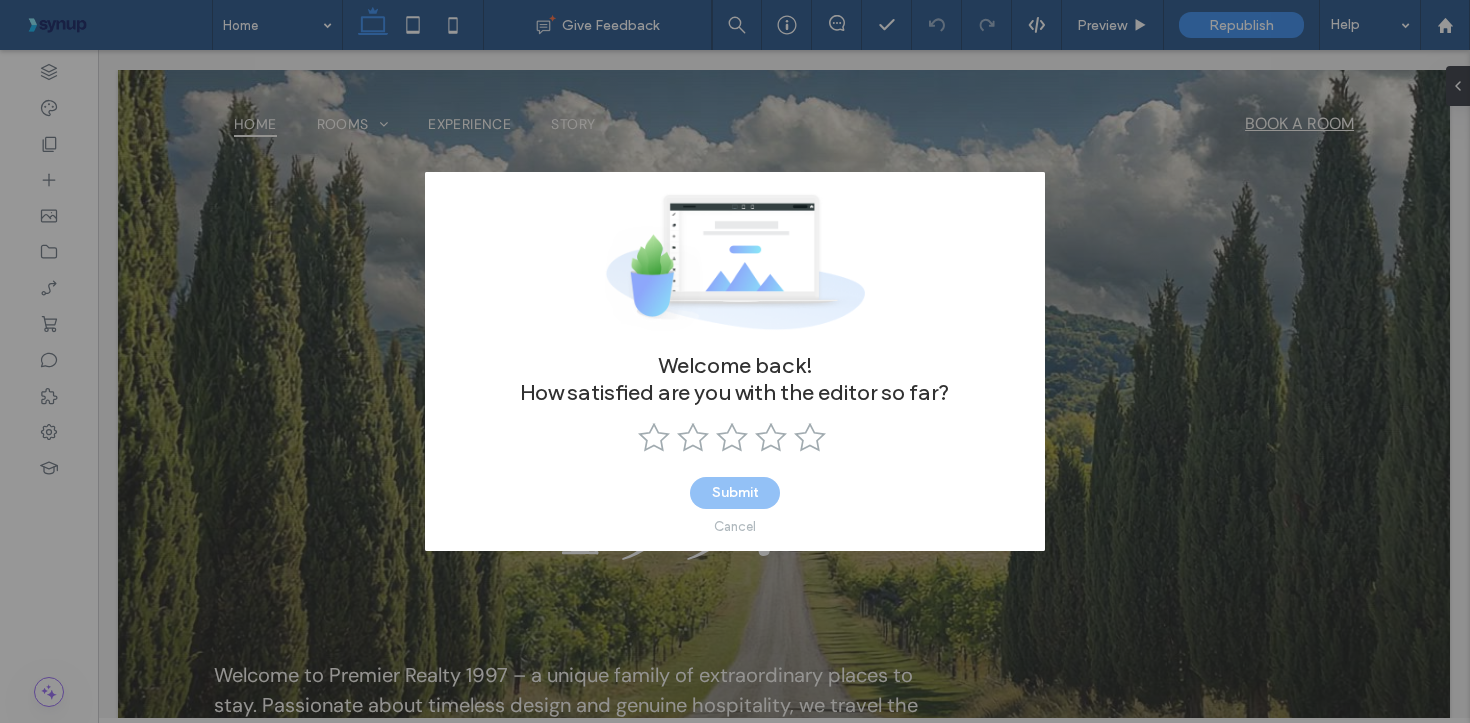 click on "Cancel" at bounding box center (735, 526) 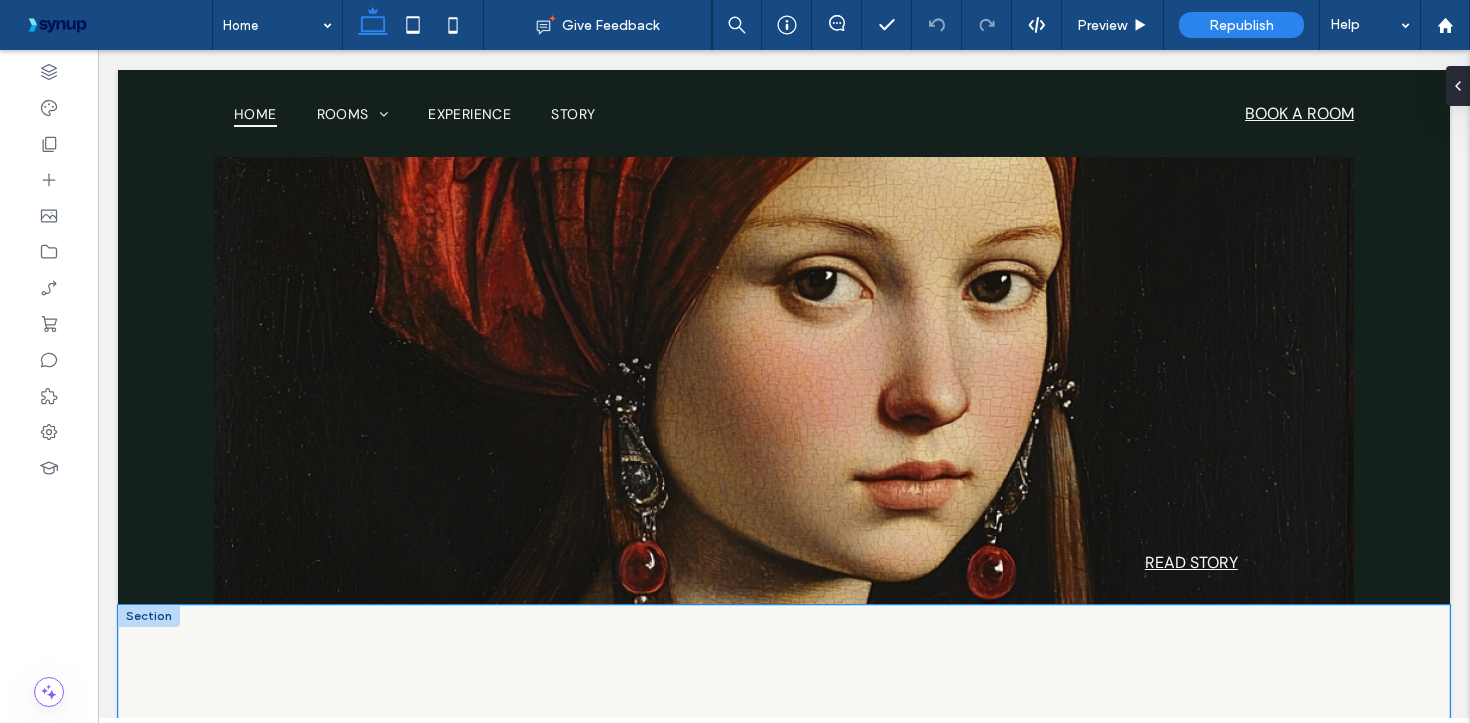 scroll, scrollTop: 2196, scrollLeft: 0, axis: vertical 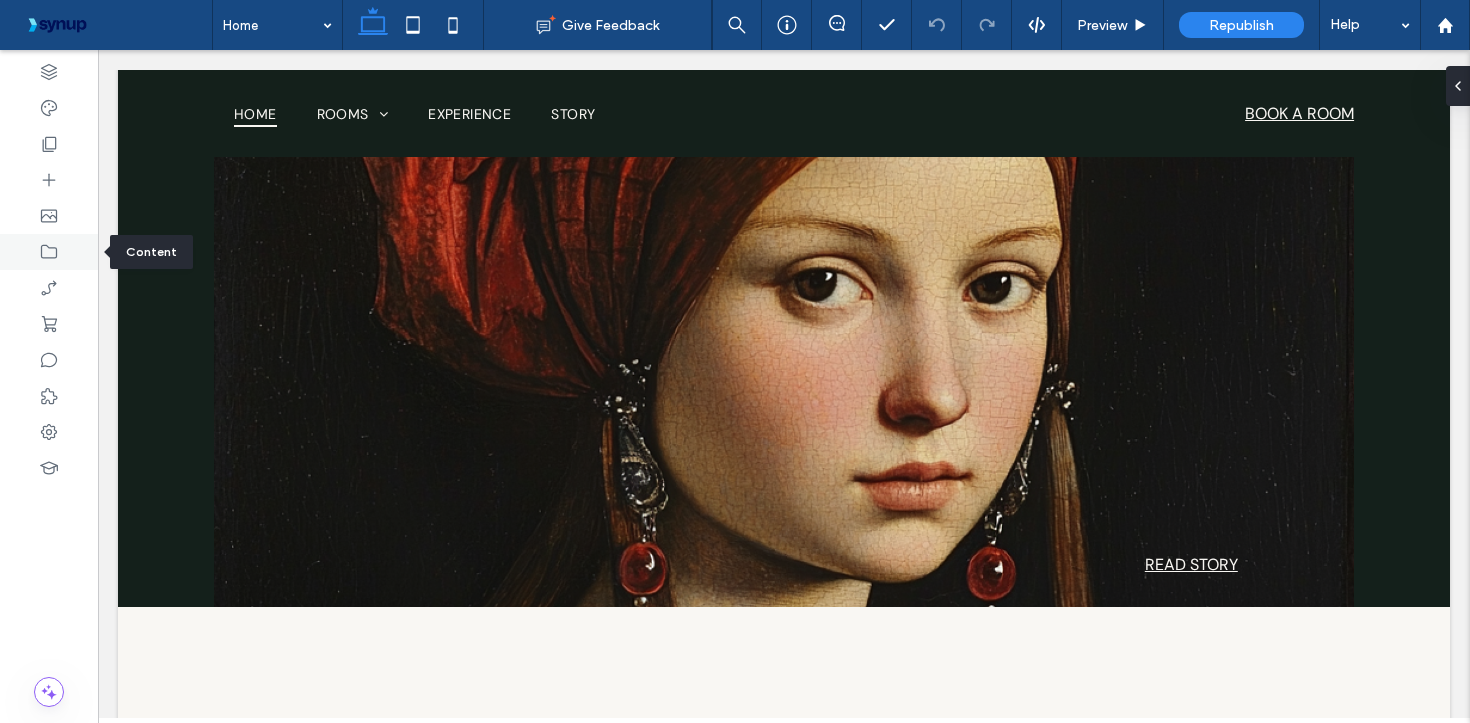 click 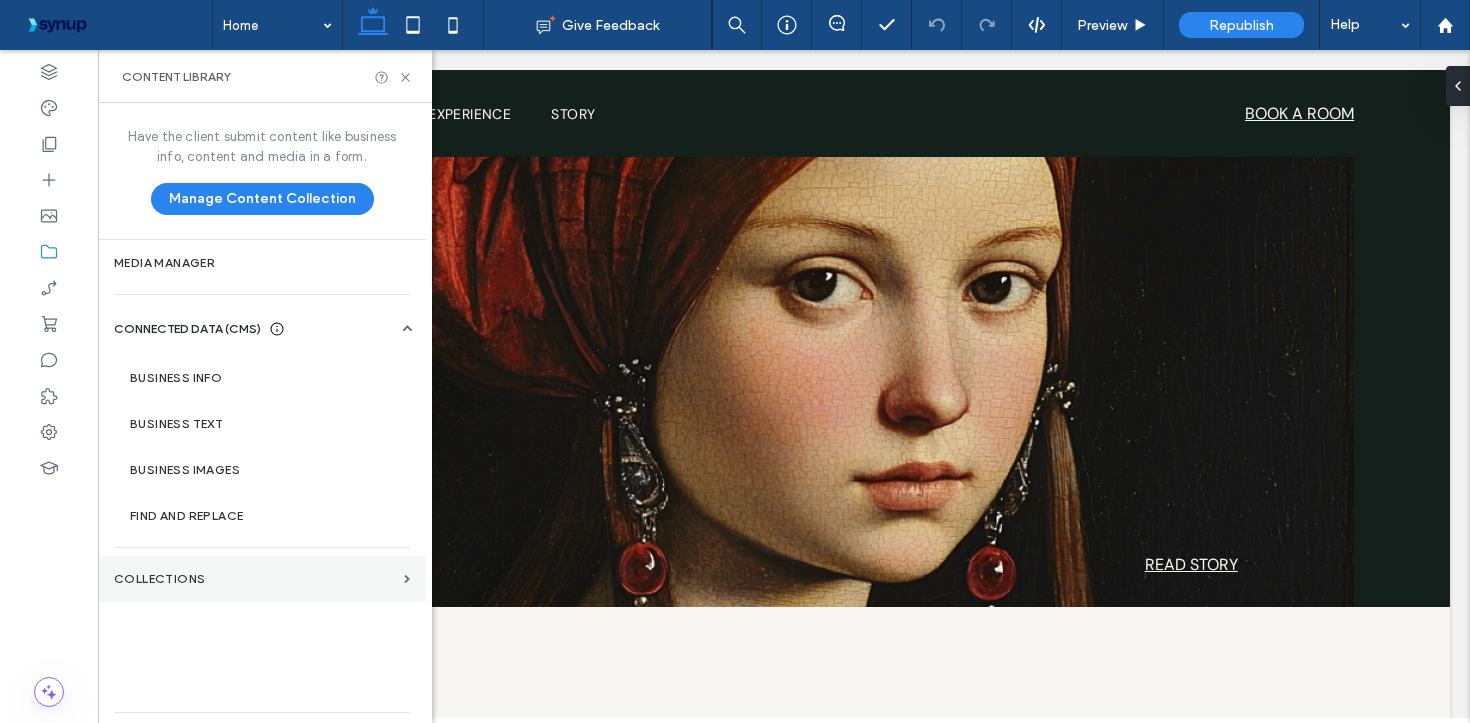click on "Collections" at bounding box center (255, 579) 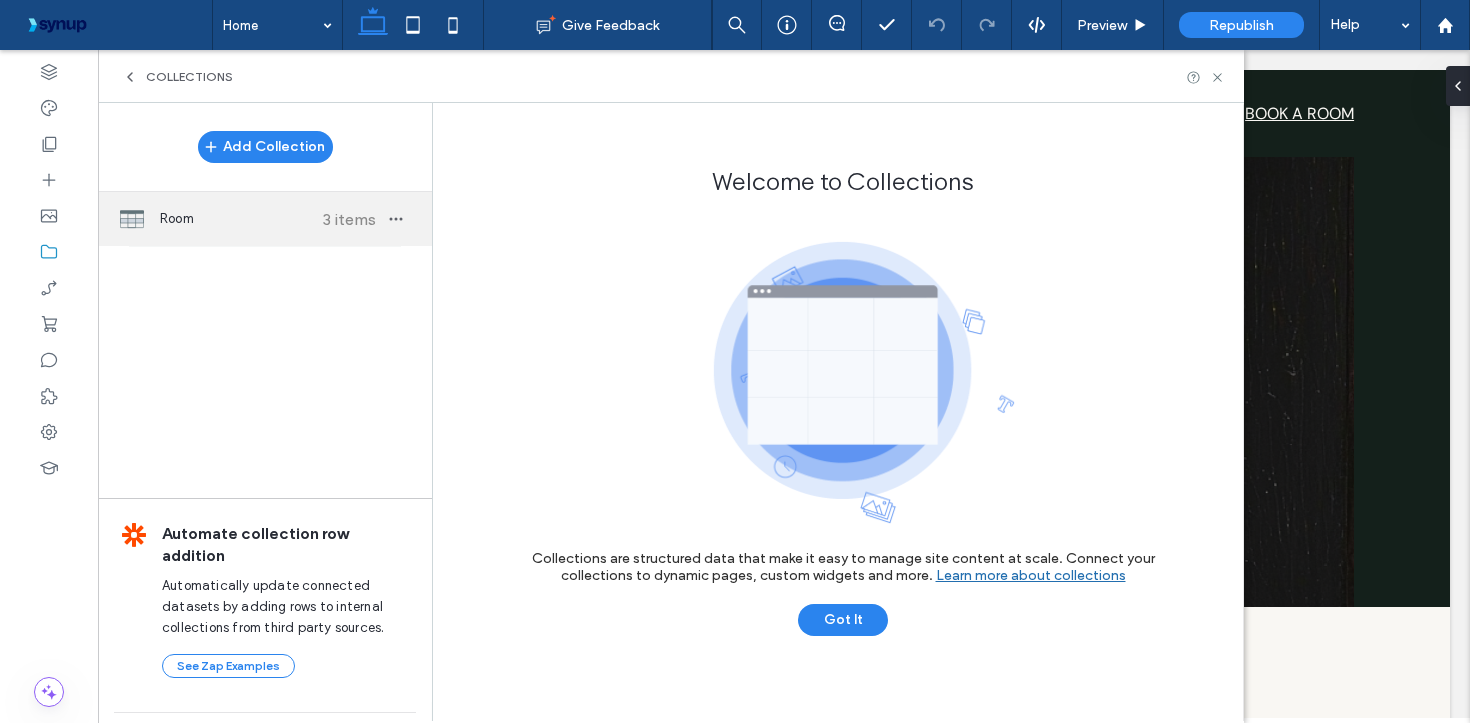click on "Room" at bounding box center [234, 219] 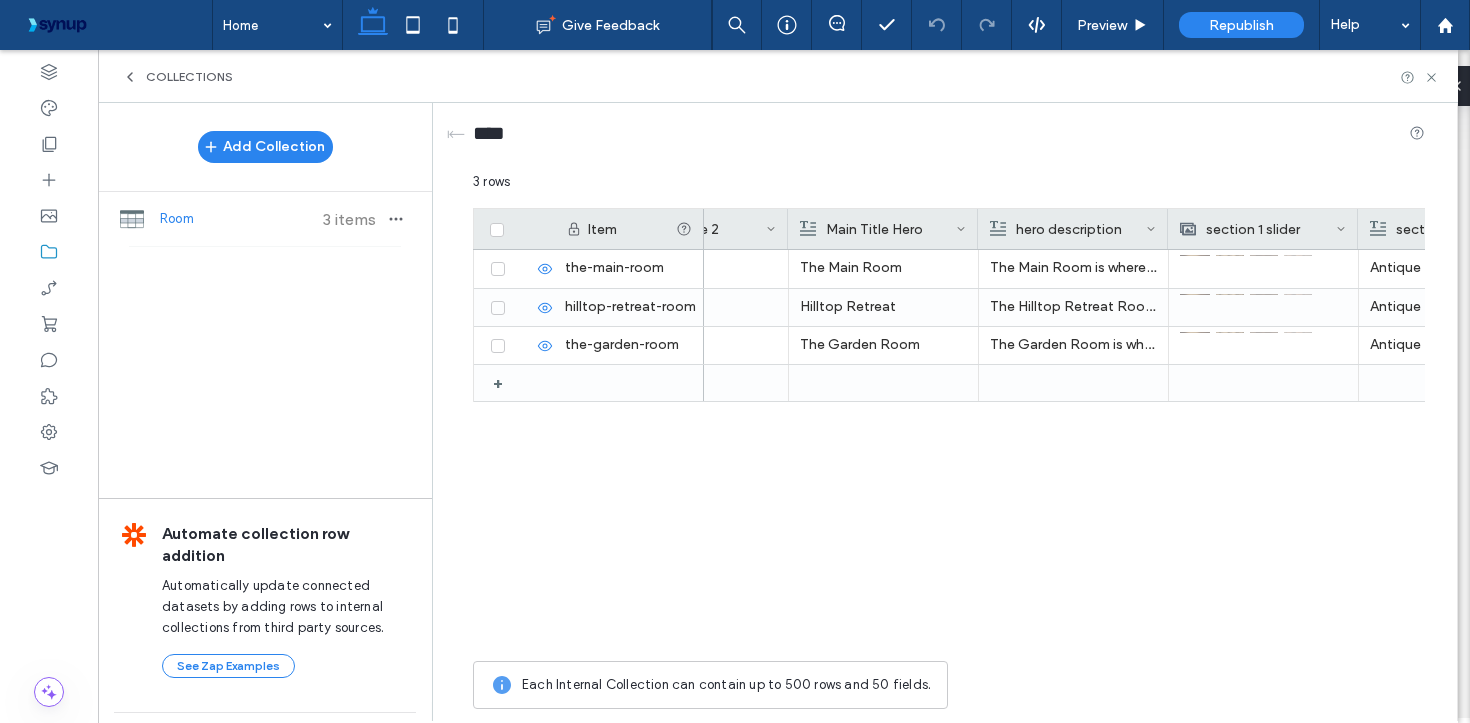 scroll, scrollTop: 0, scrollLeft: 296, axis: horizontal 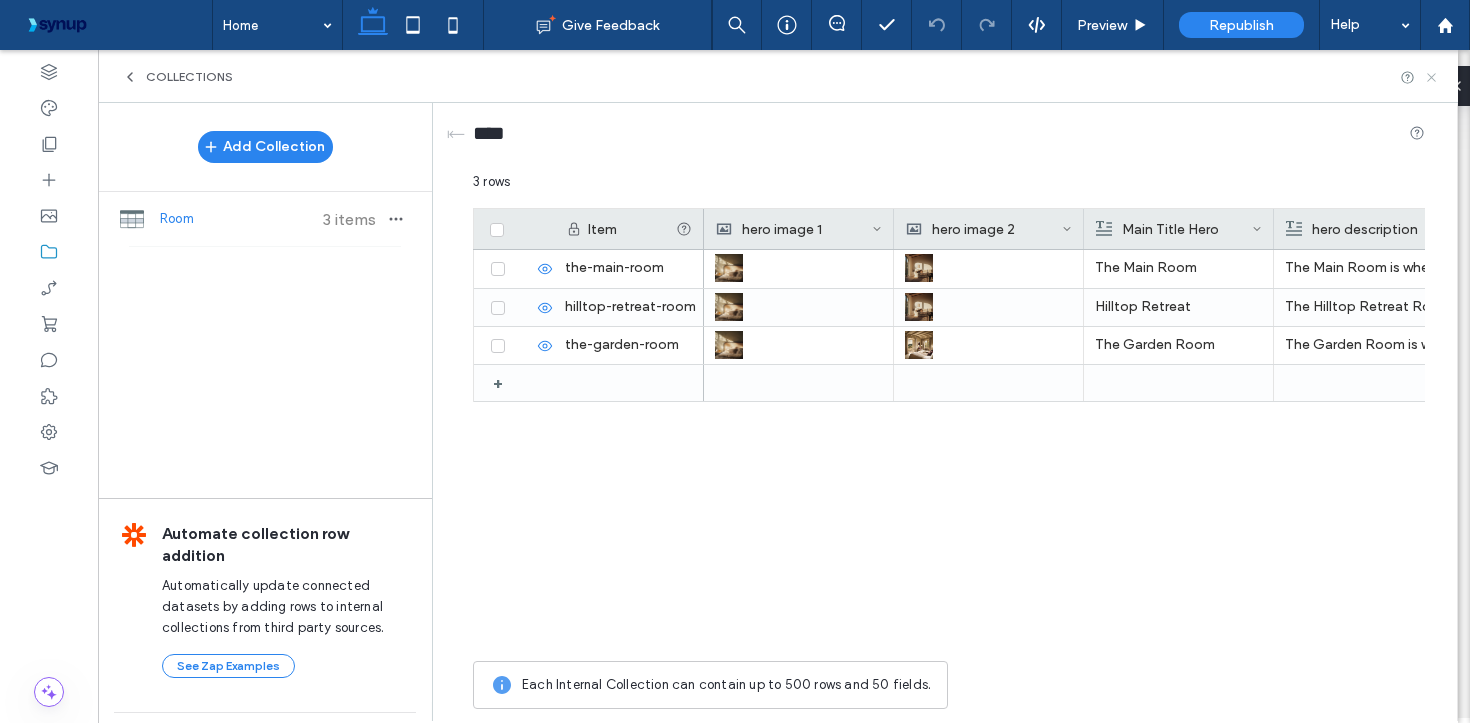click 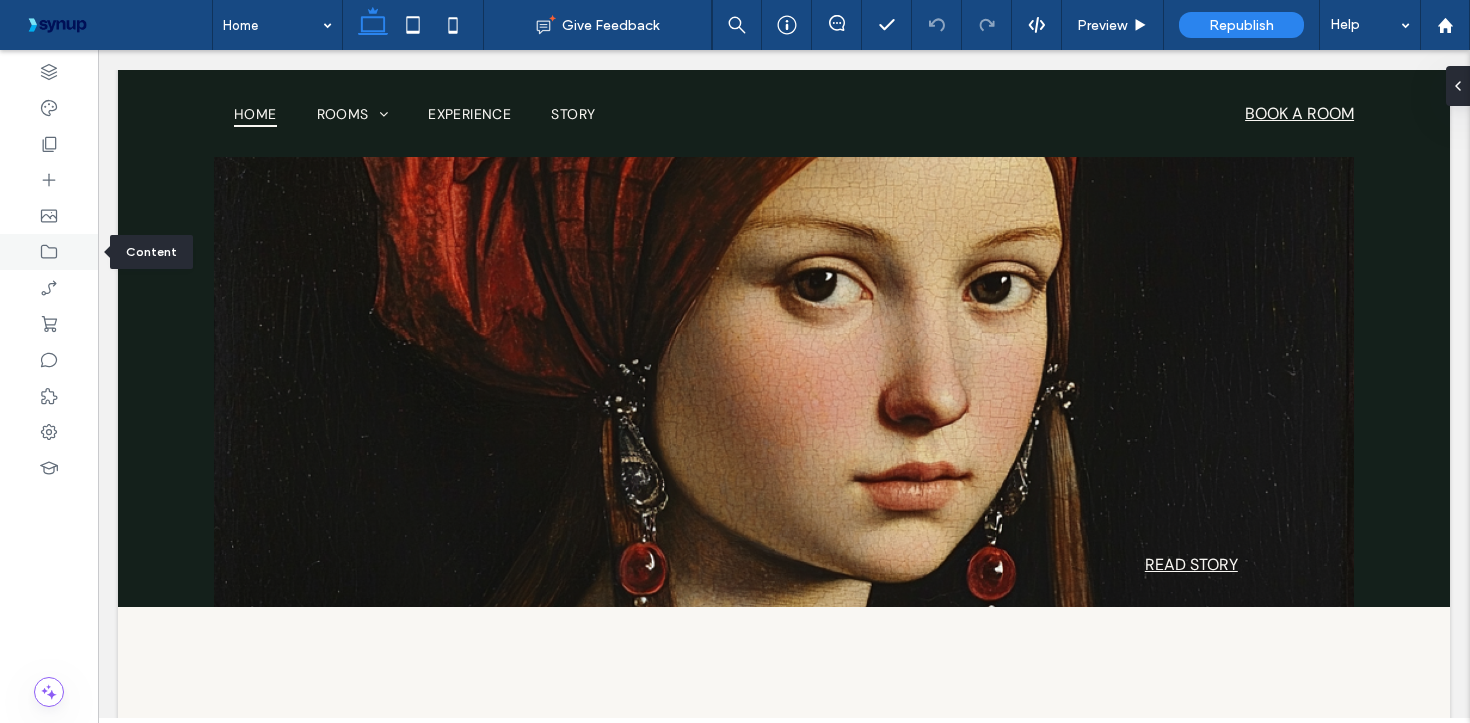 click at bounding box center (49, 252) 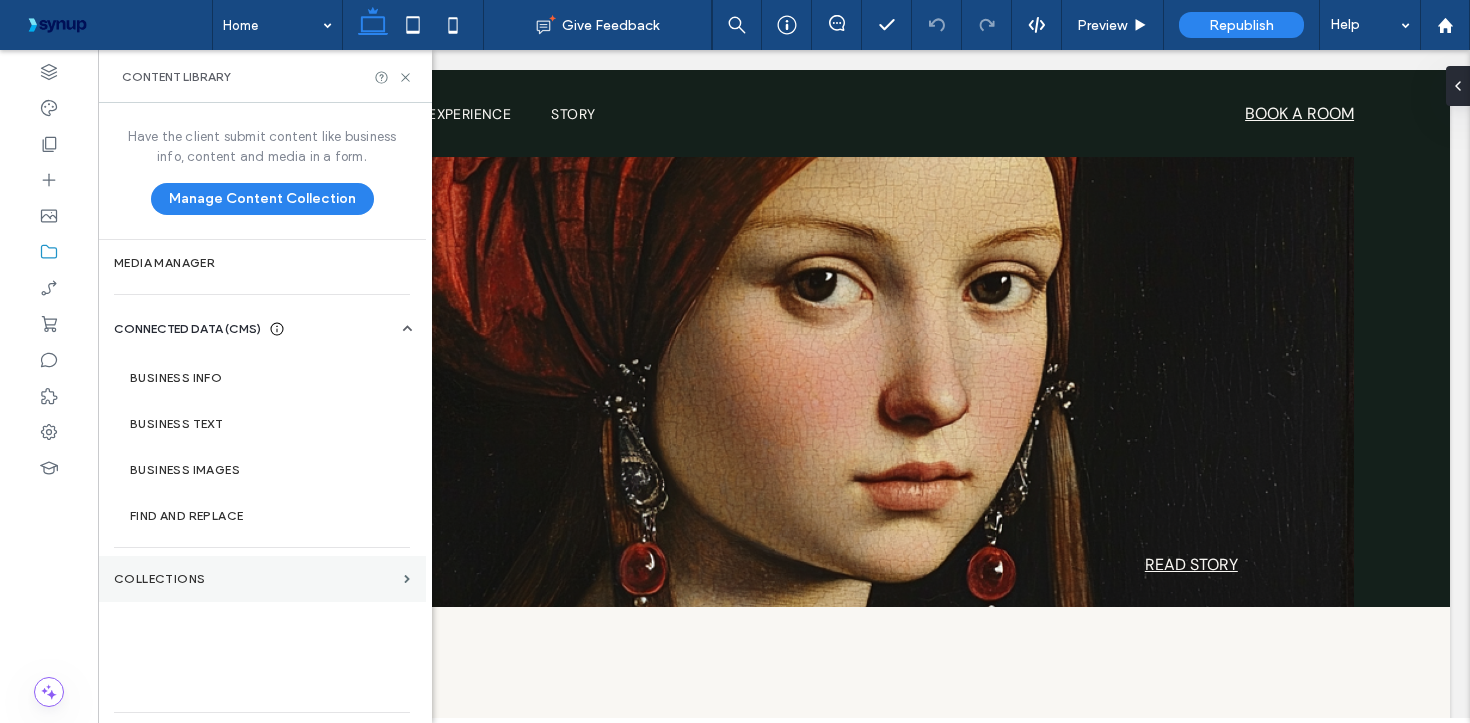 click on "Collections" at bounding box center (255, 579) 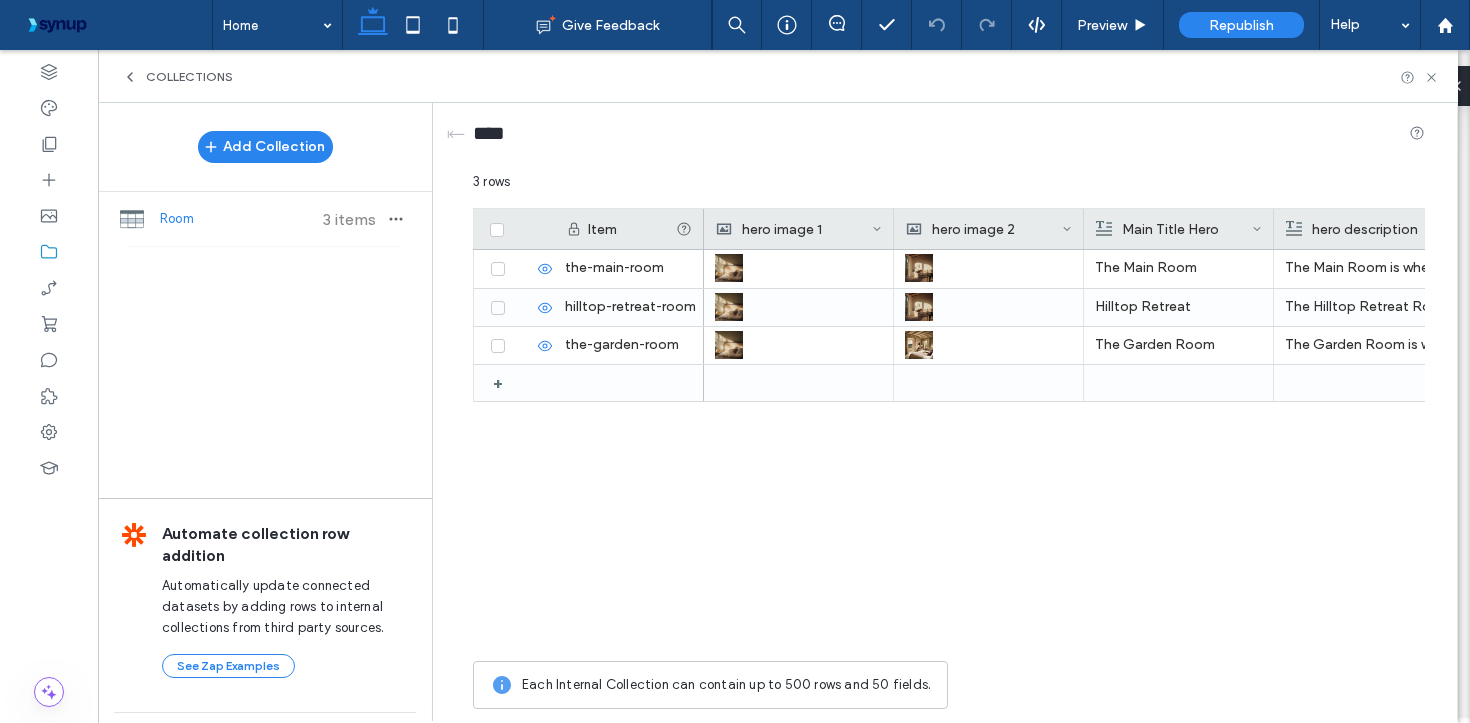click on "Collections" at bounding box center [778, 76] 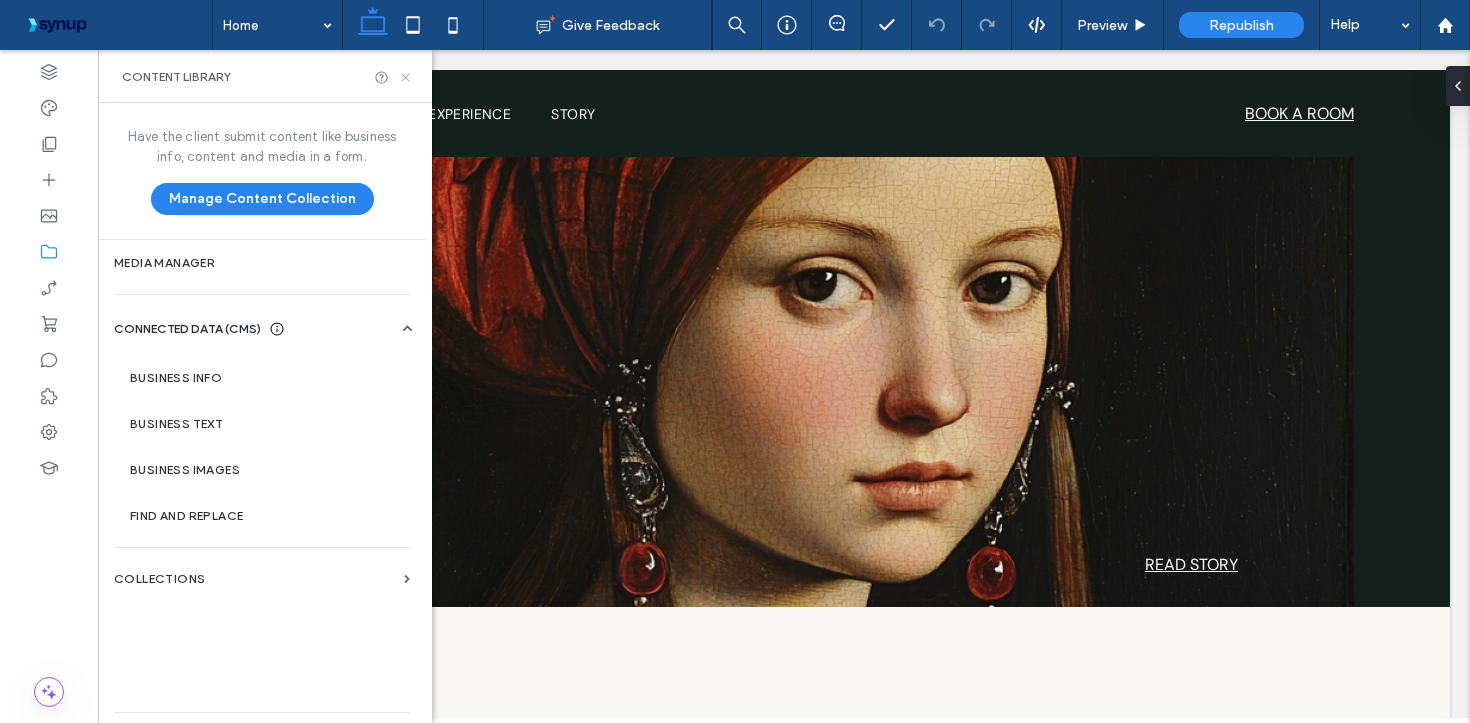 click 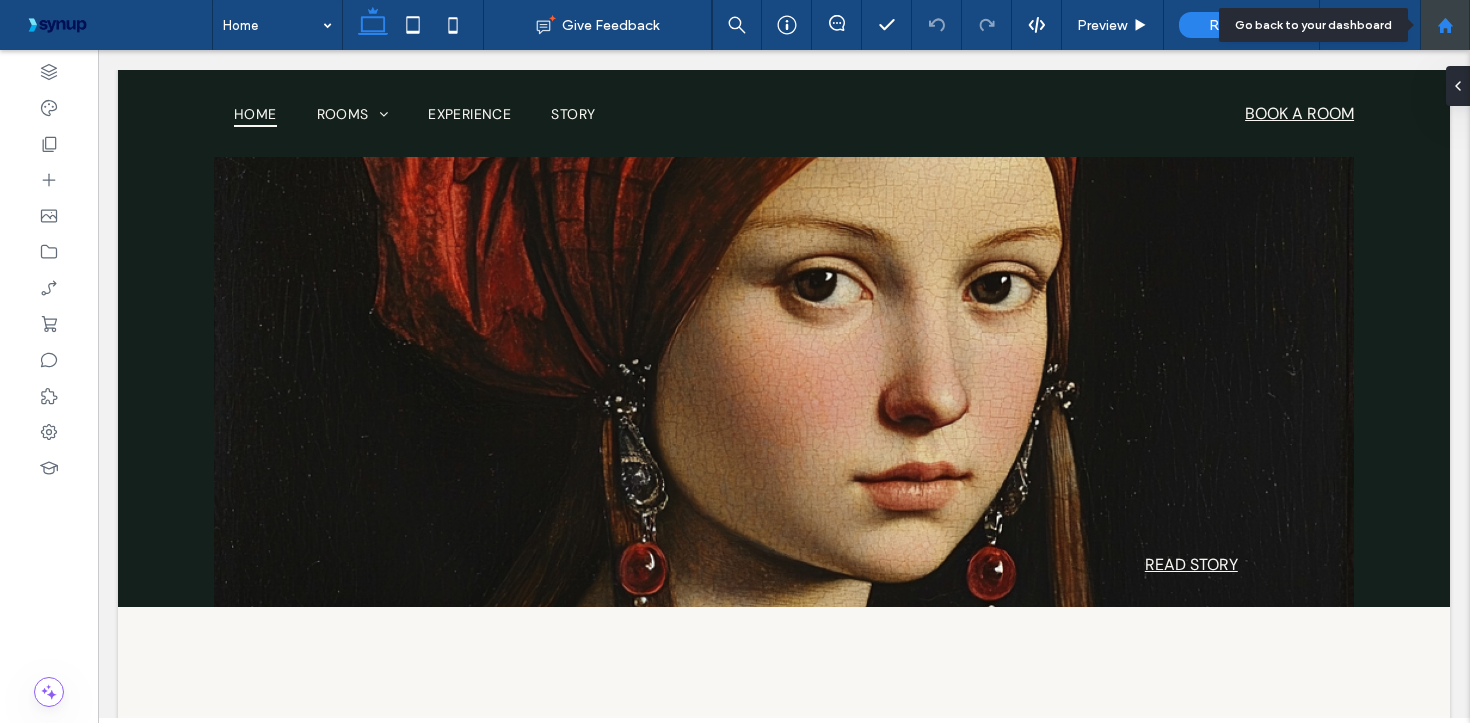 click at bounding box center [1445, 25] 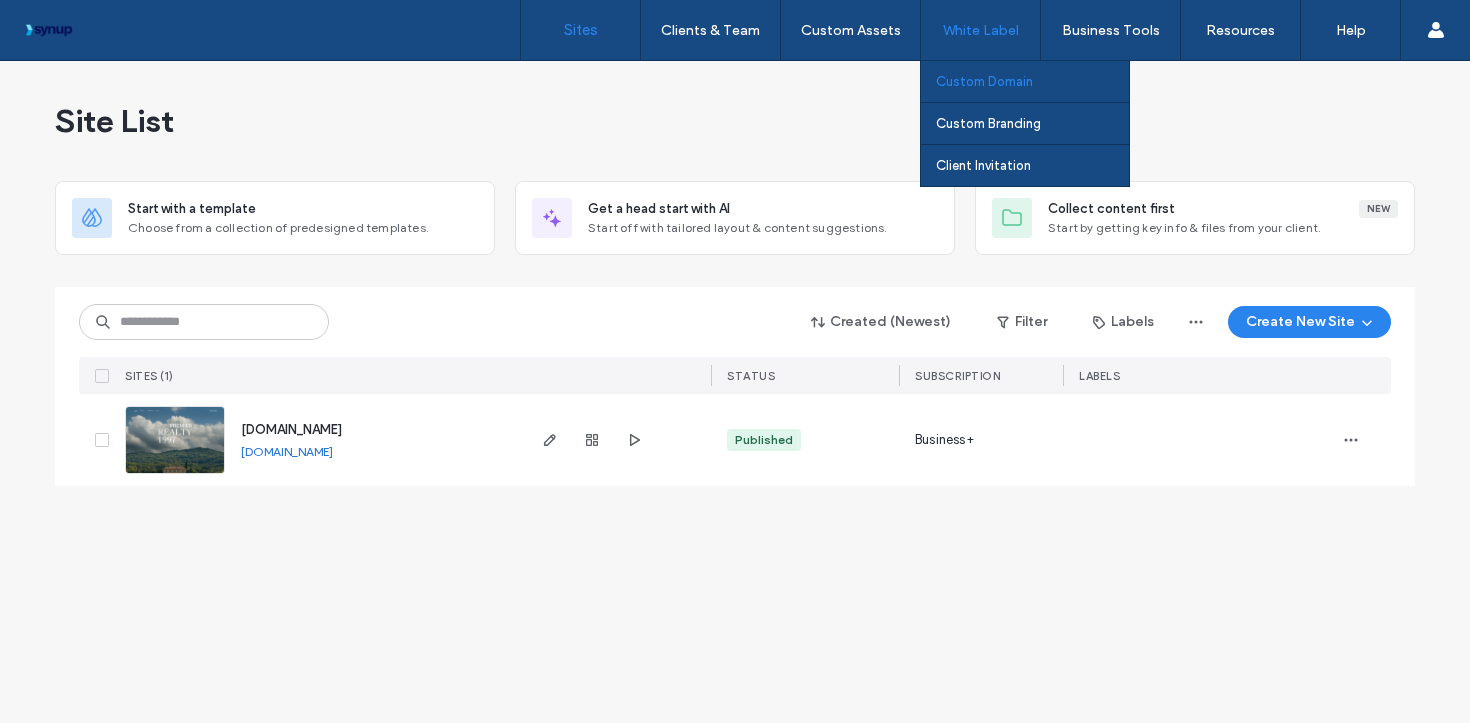 scroll, scrollTop: 0, scrollLeft: 0, axis: both 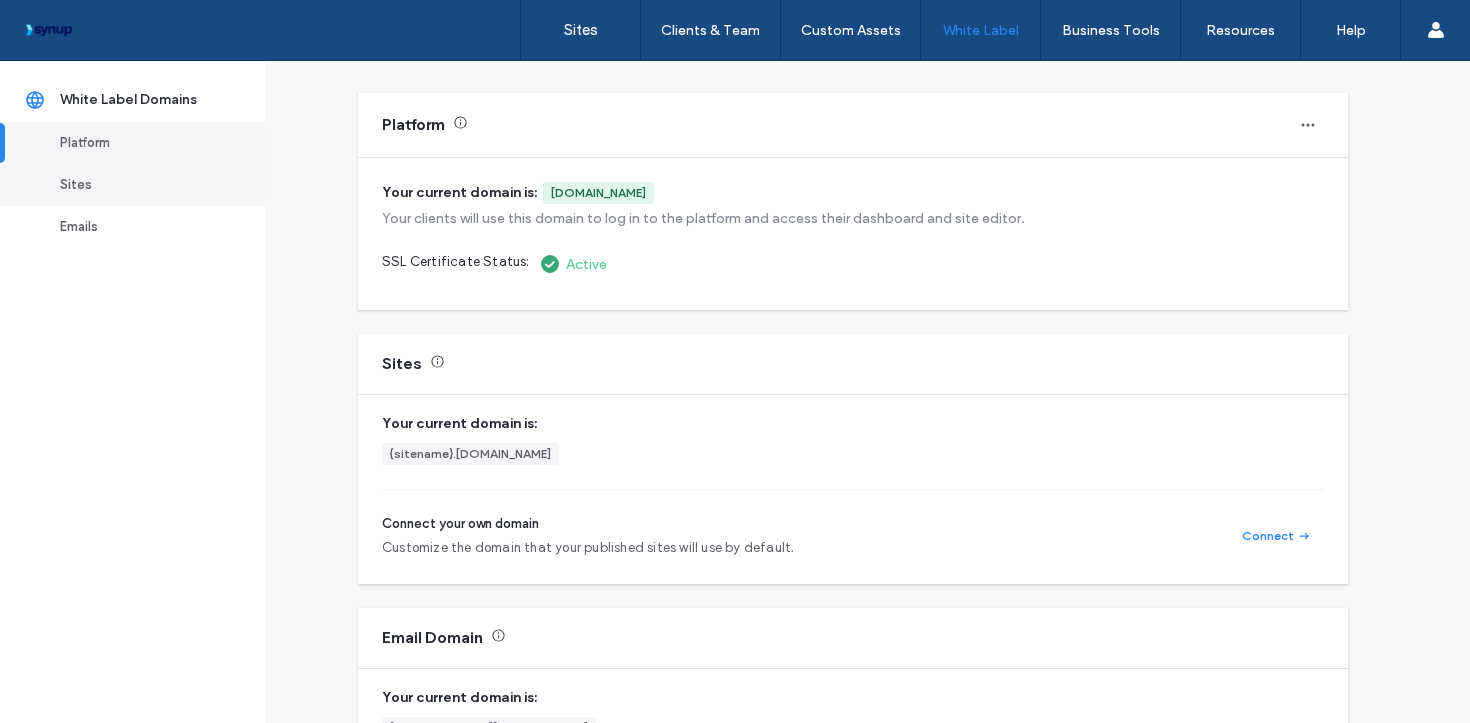 click on "Sites" at bounding box center (141, 185) 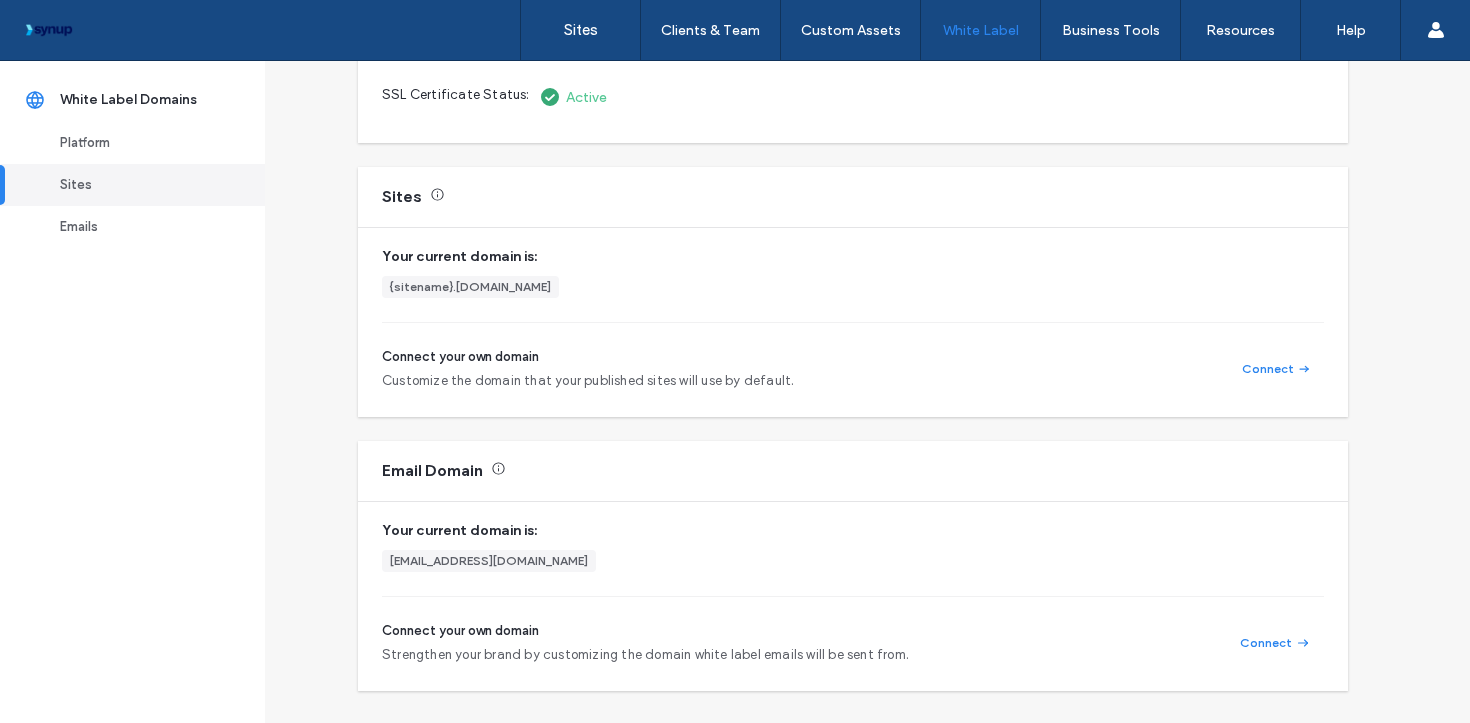 scroll, scrollTop: 333, scrollLeft: 0, axis: vertical 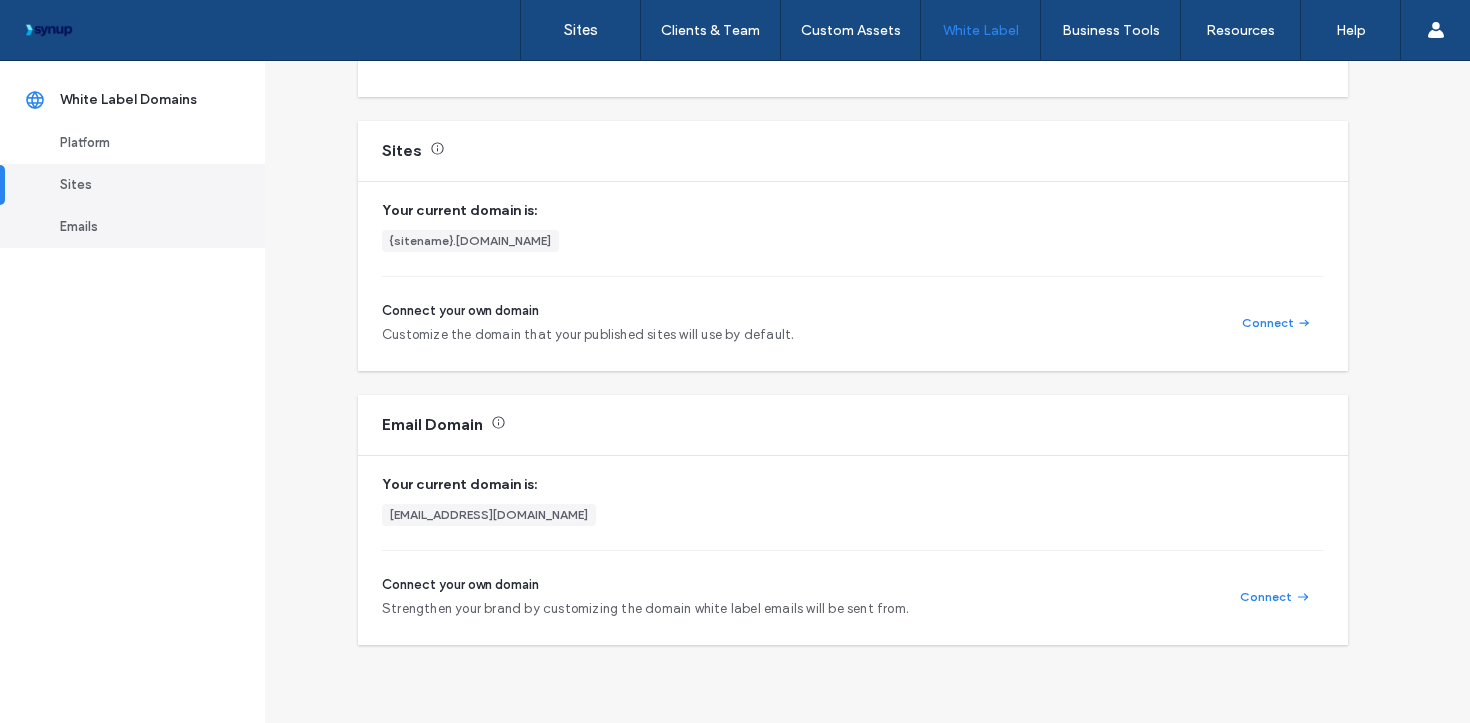click on "Emails" at bounding box center (141, 227) 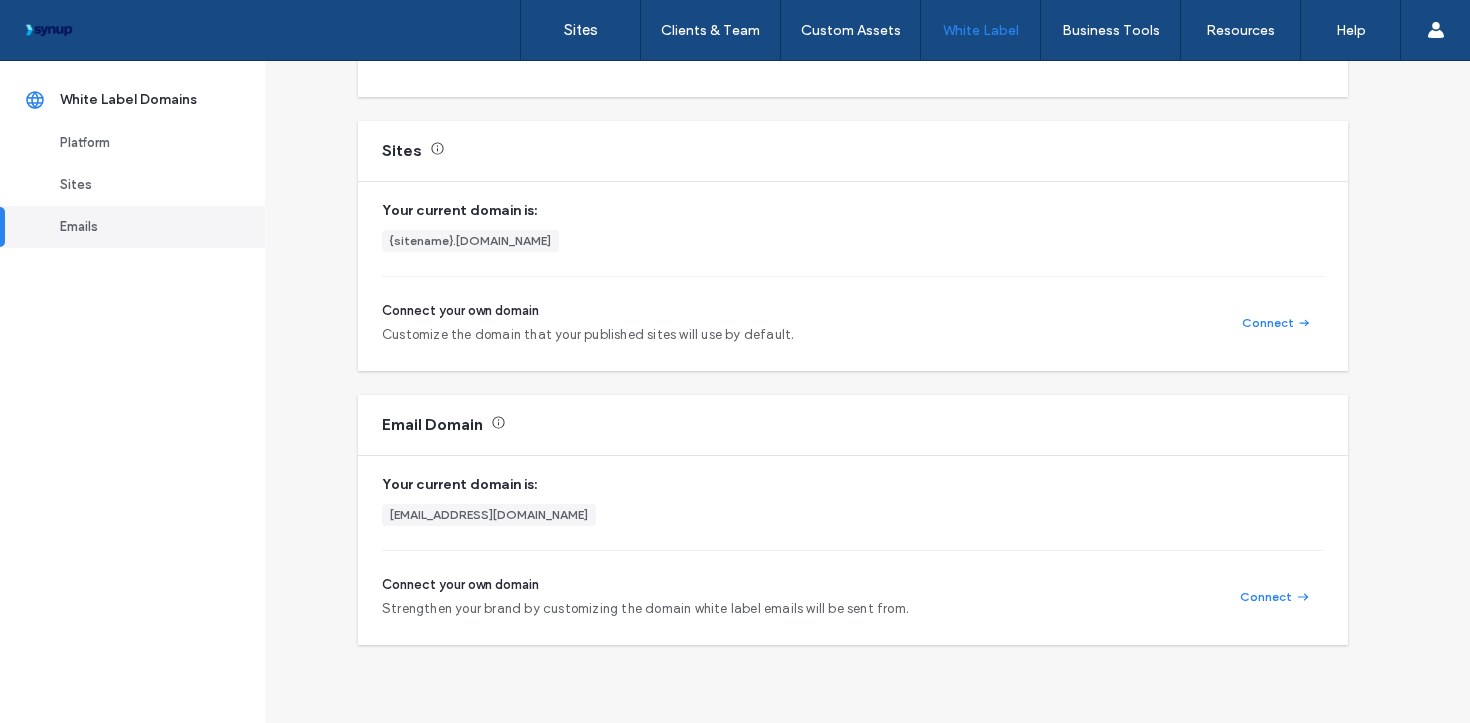 scroll, scrollTop: 379, scrollLeft: 0, axis: vertical 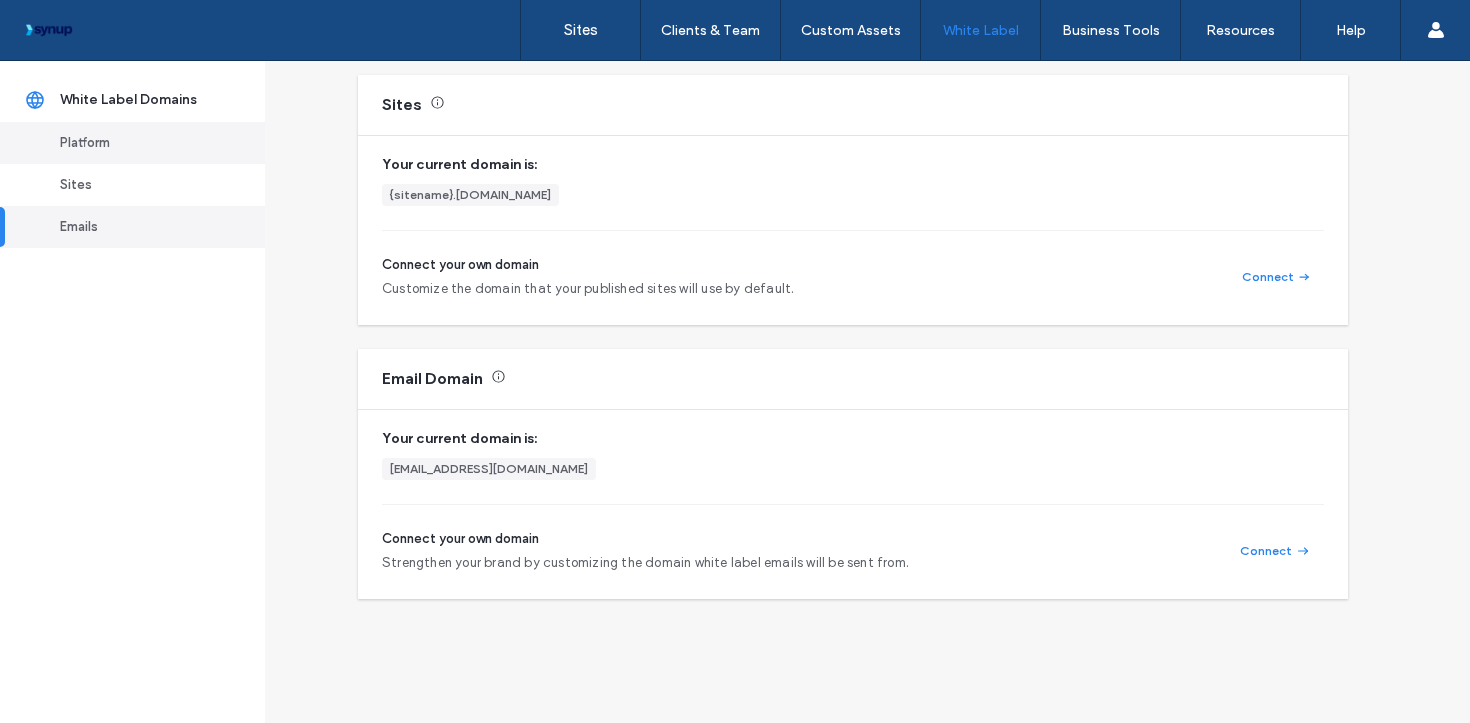 click on "Platform" at bounding box center [141, 143] 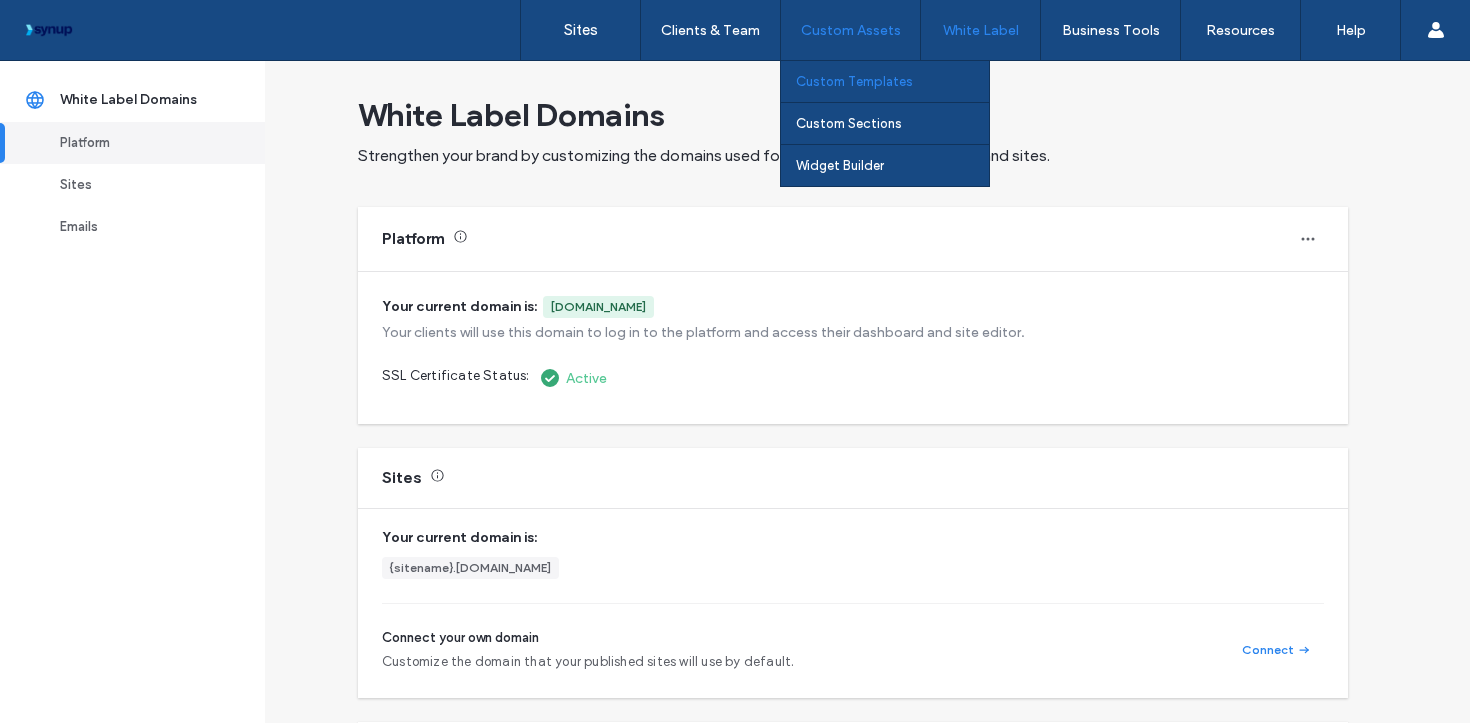 scroll, scrollTop: 0, scrollLeft: 0, axis: both 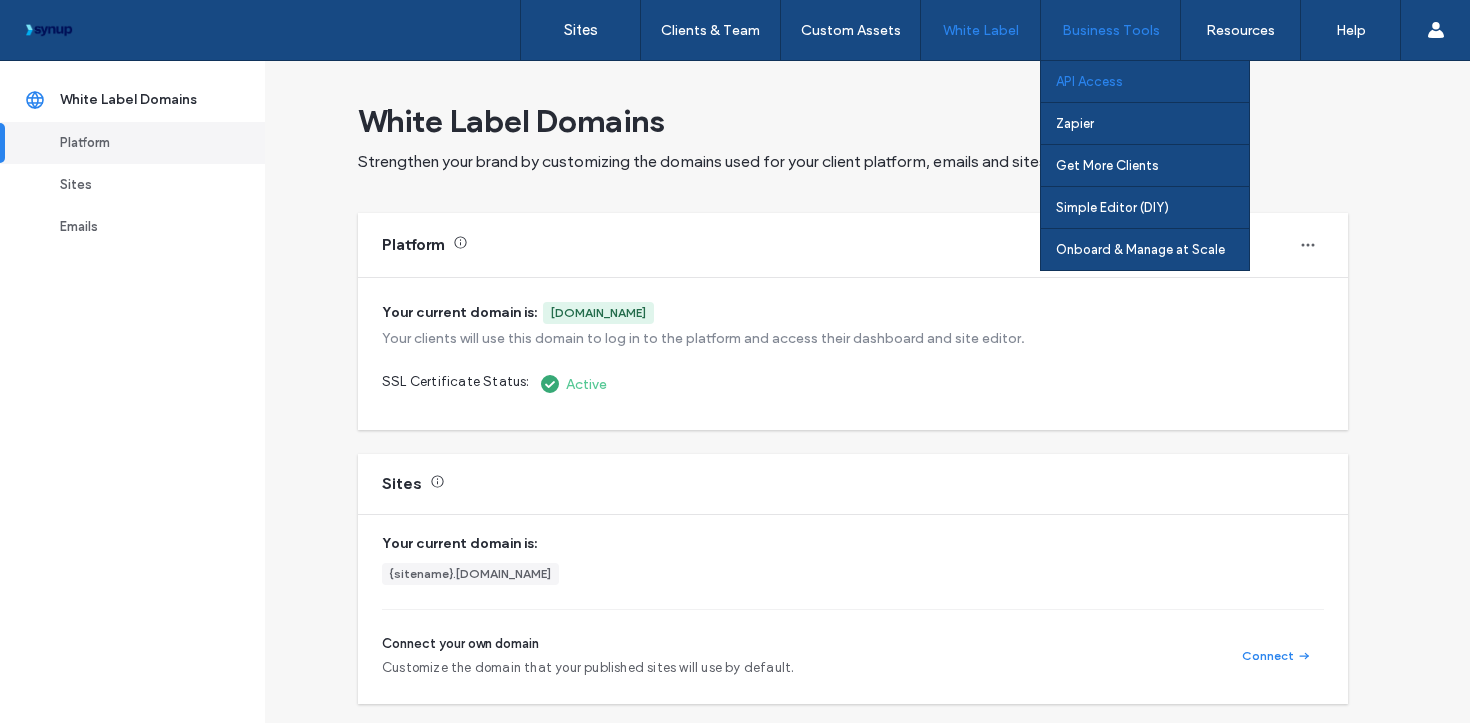 click on "API Access" at bounding box center (1089, 81) 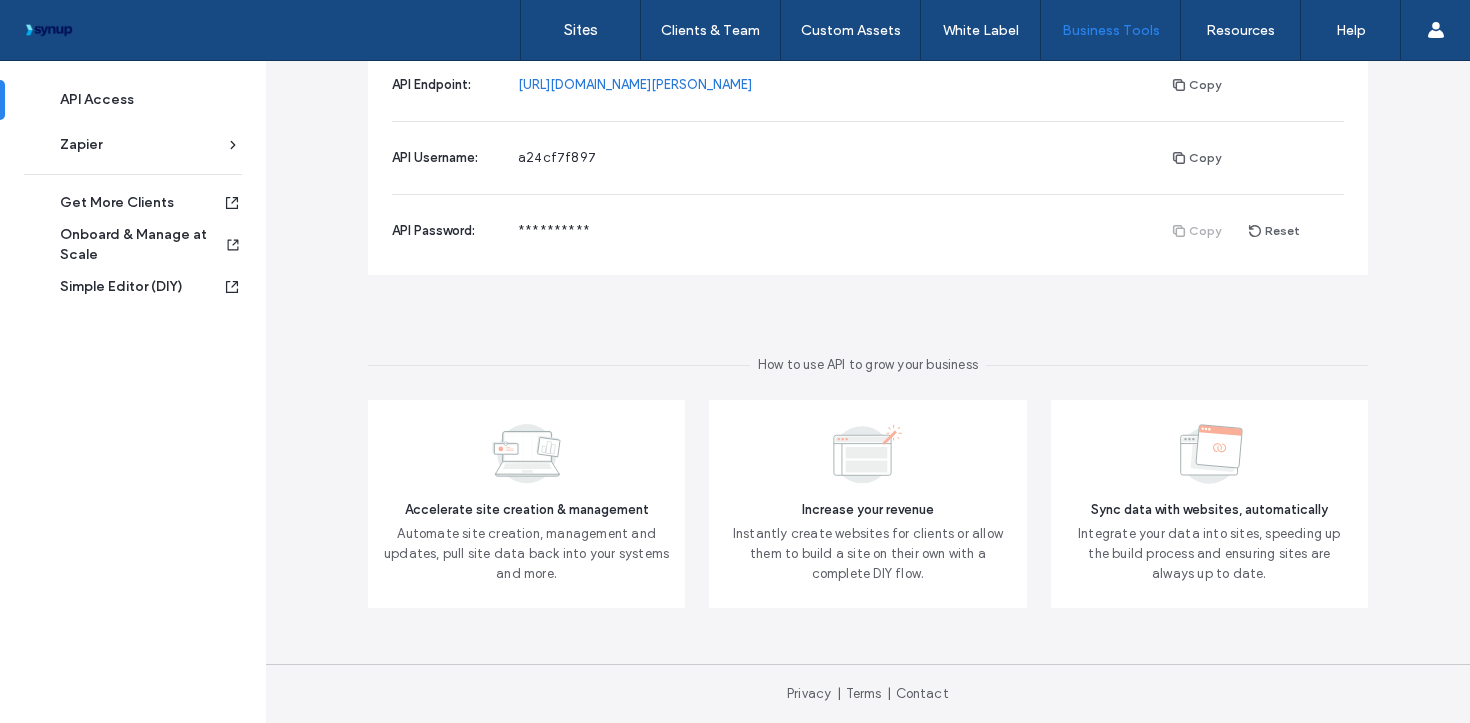 scroll, scrollTop: 0, scrollLeft: 0, axis: both 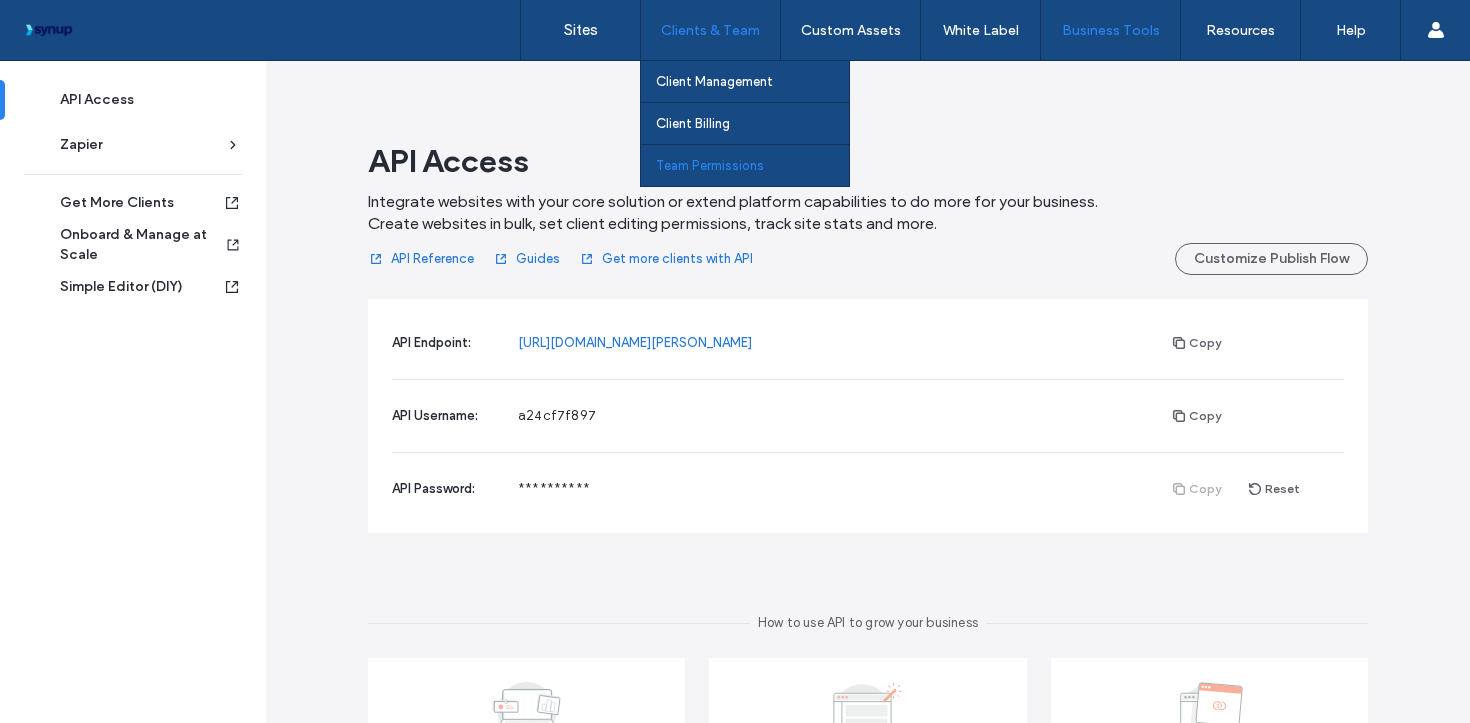 click on "Team Permissions" at bounding box center (710, 165) 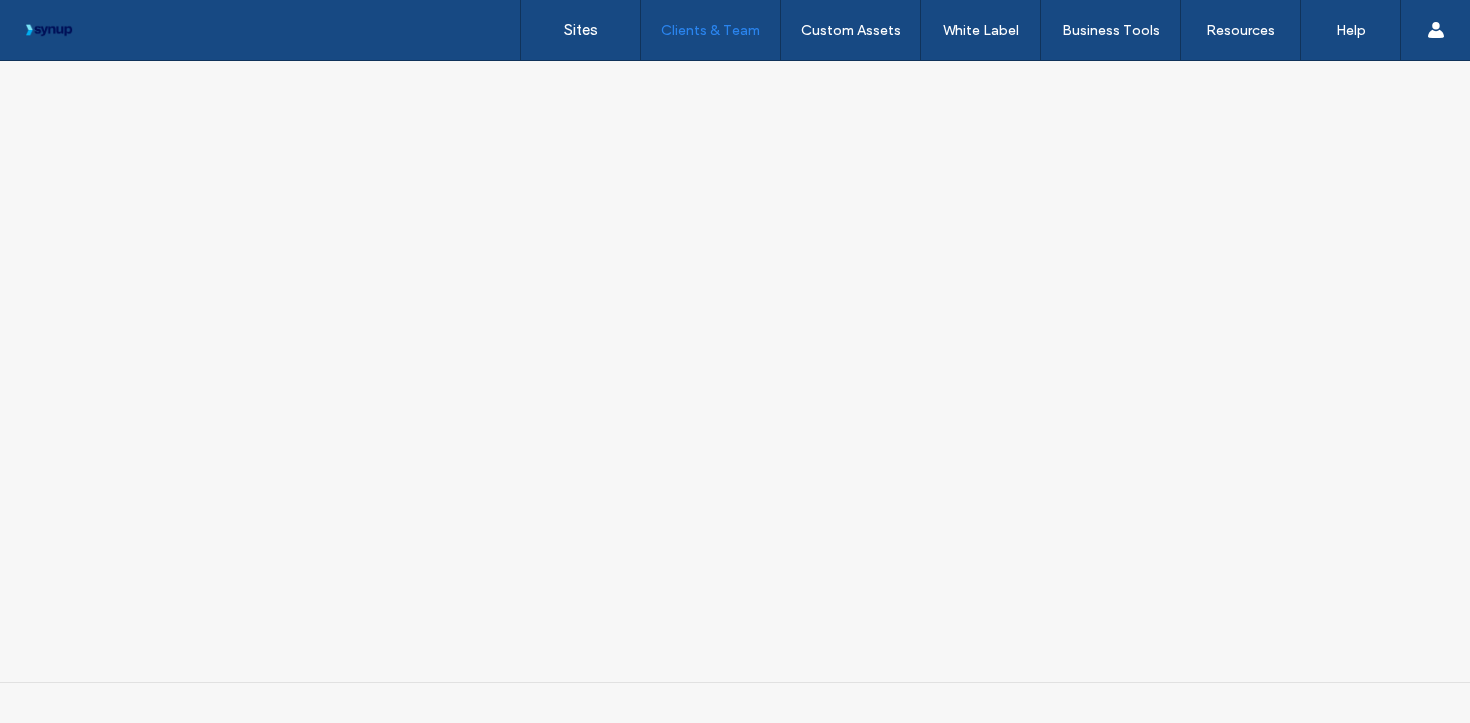 scroll, scrollTop: 0, scrollLeft: 0, axis: both 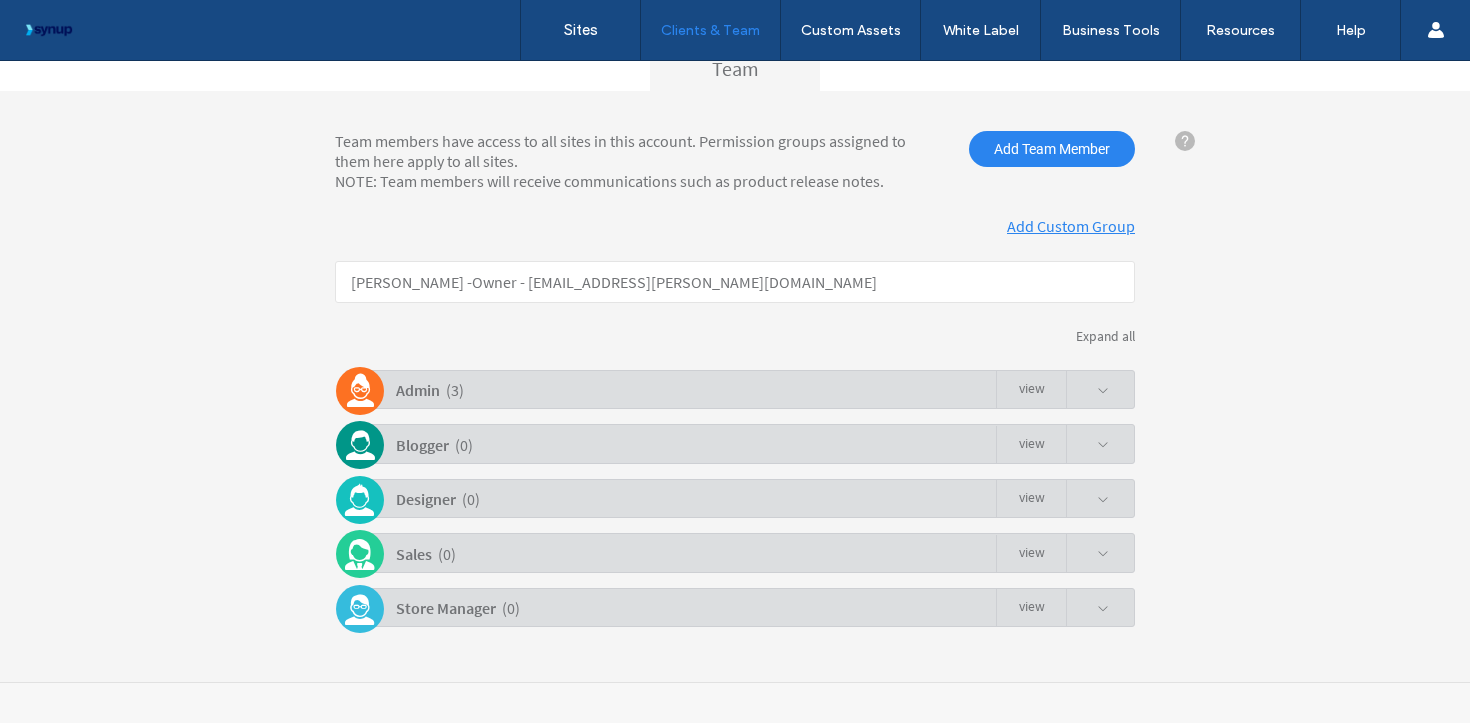 click at bounding box center (1103, 391) 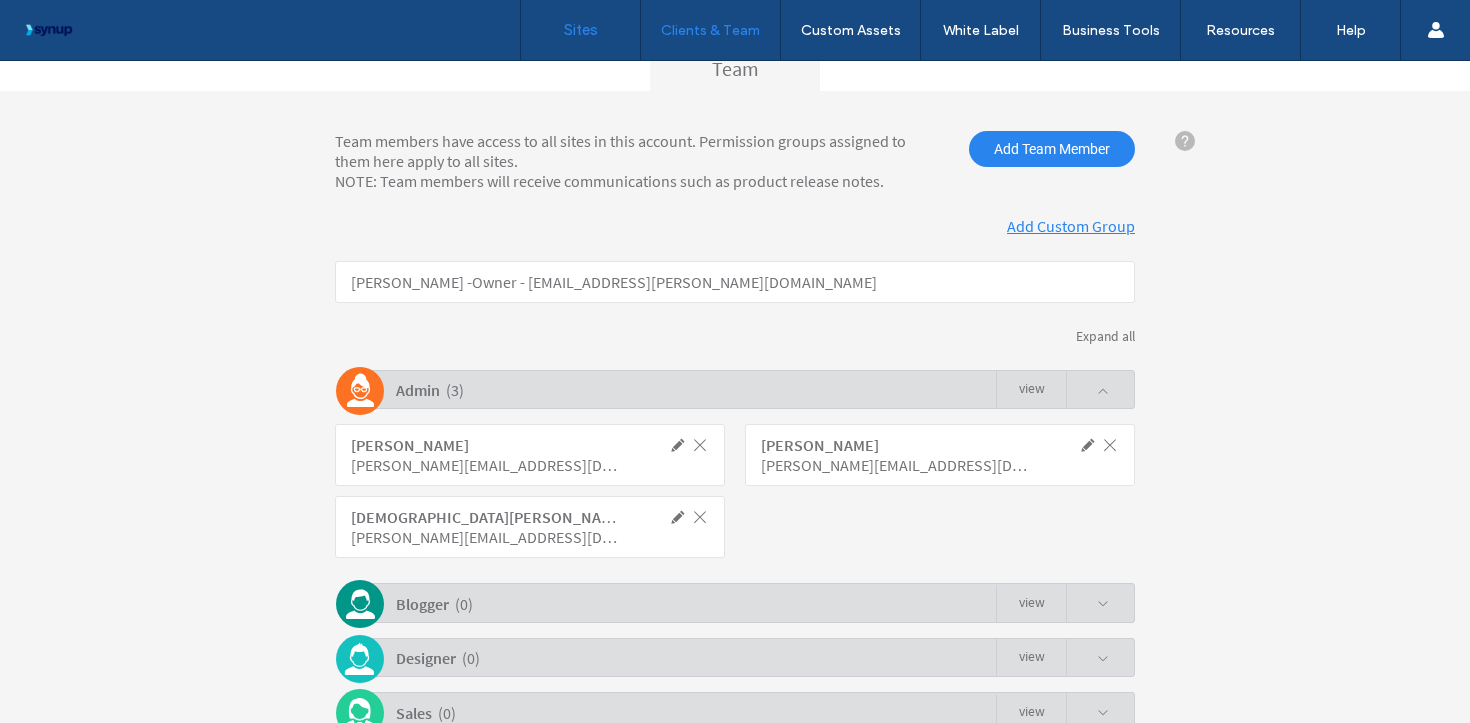 click on "Sites" at bounding box center (580, 30) 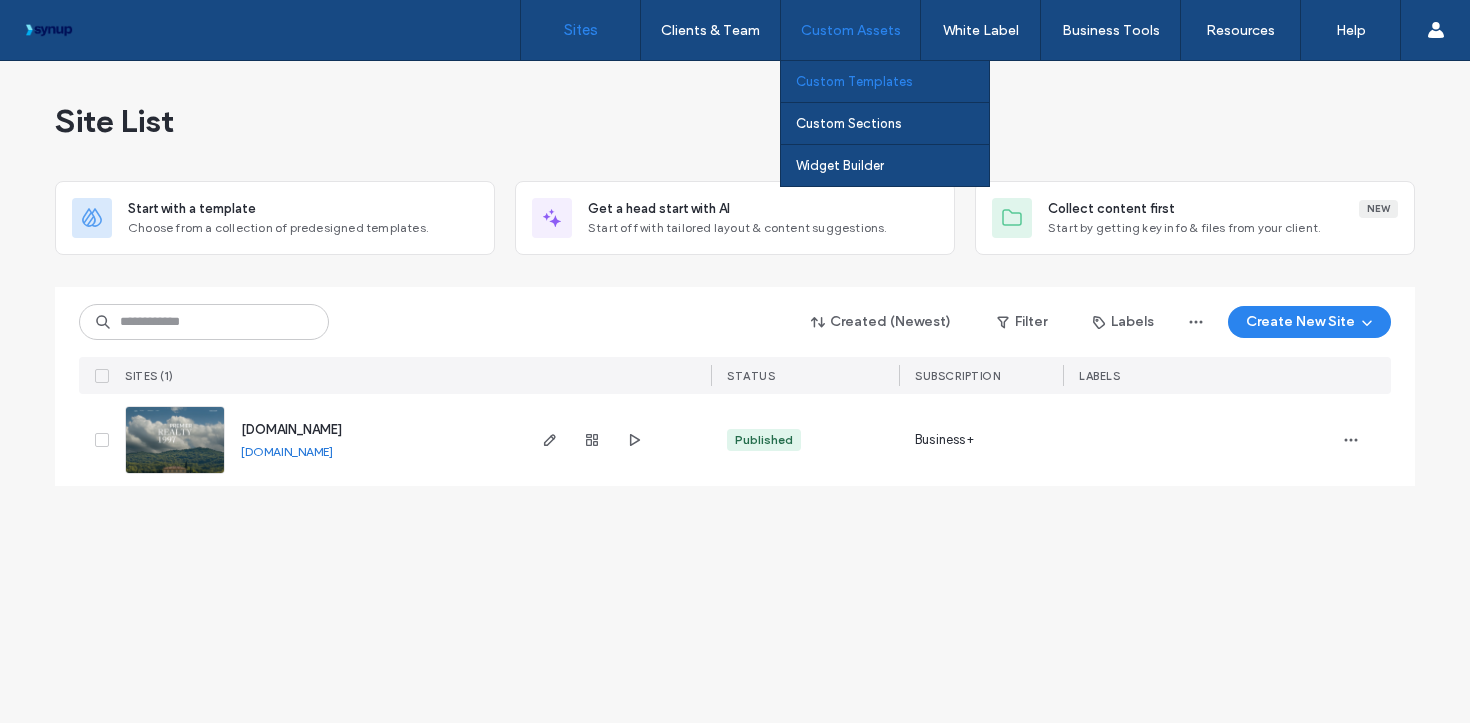 click on "Custom Templates" at bounding box center [854, 81] 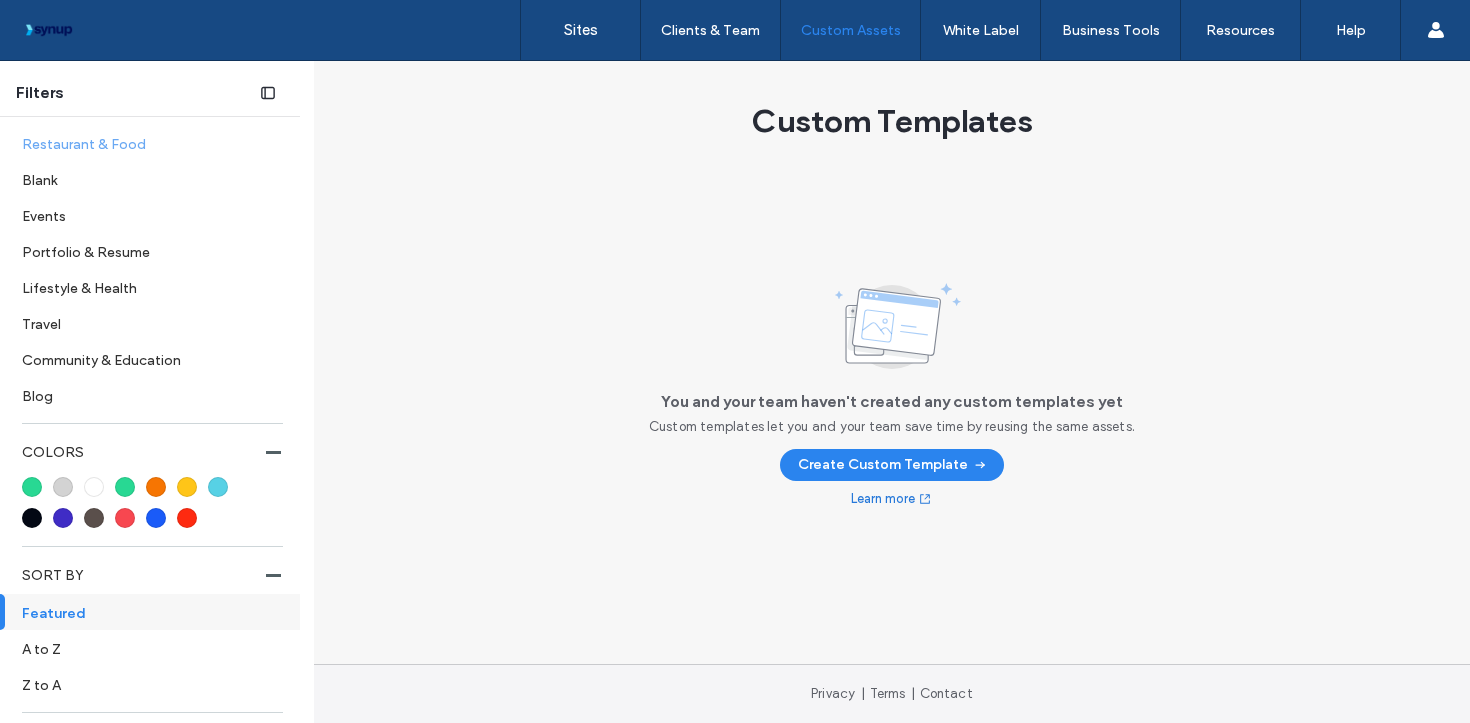 scroll, scrollTop: 0, scrollLeft: 0, axis: both 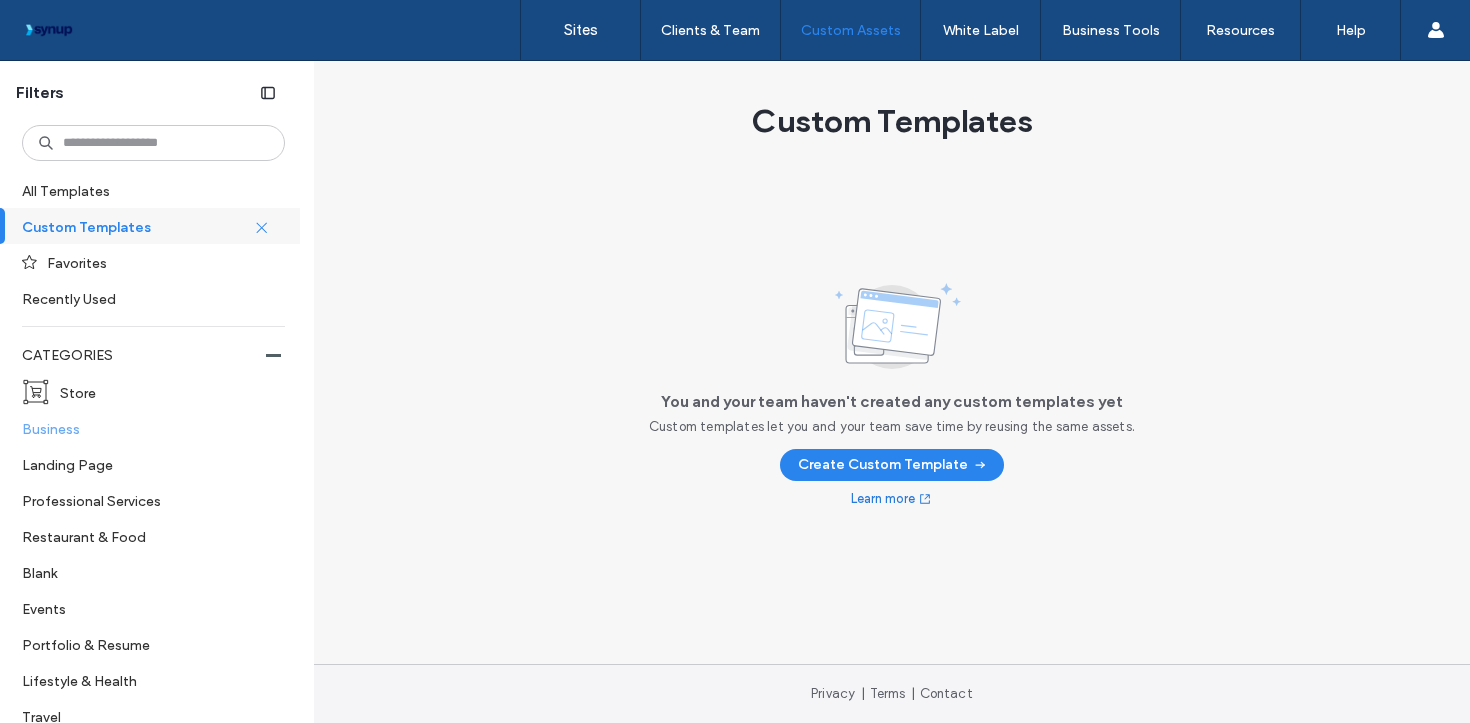 click on "Business" at bounding box center [145, 428] 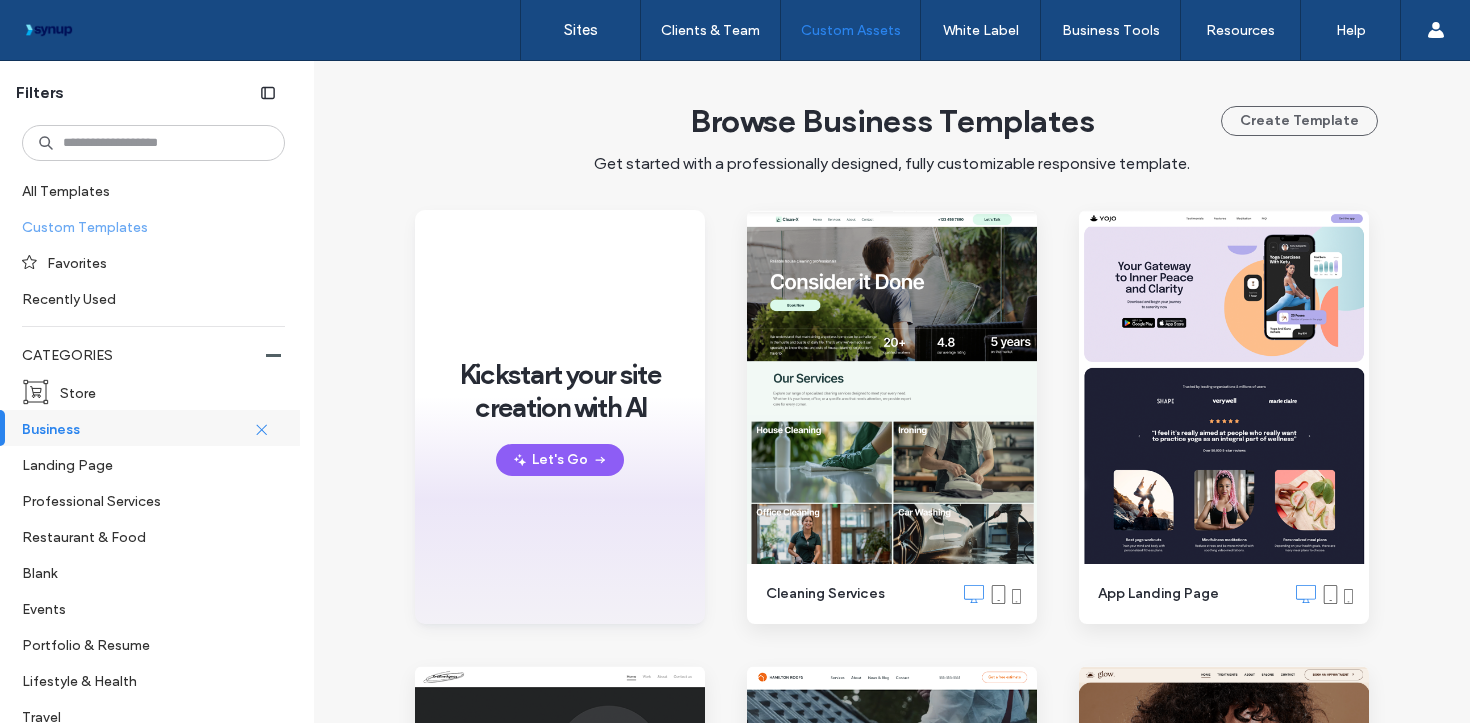 click on "Custom Templates" at bounding box center [145, 226] 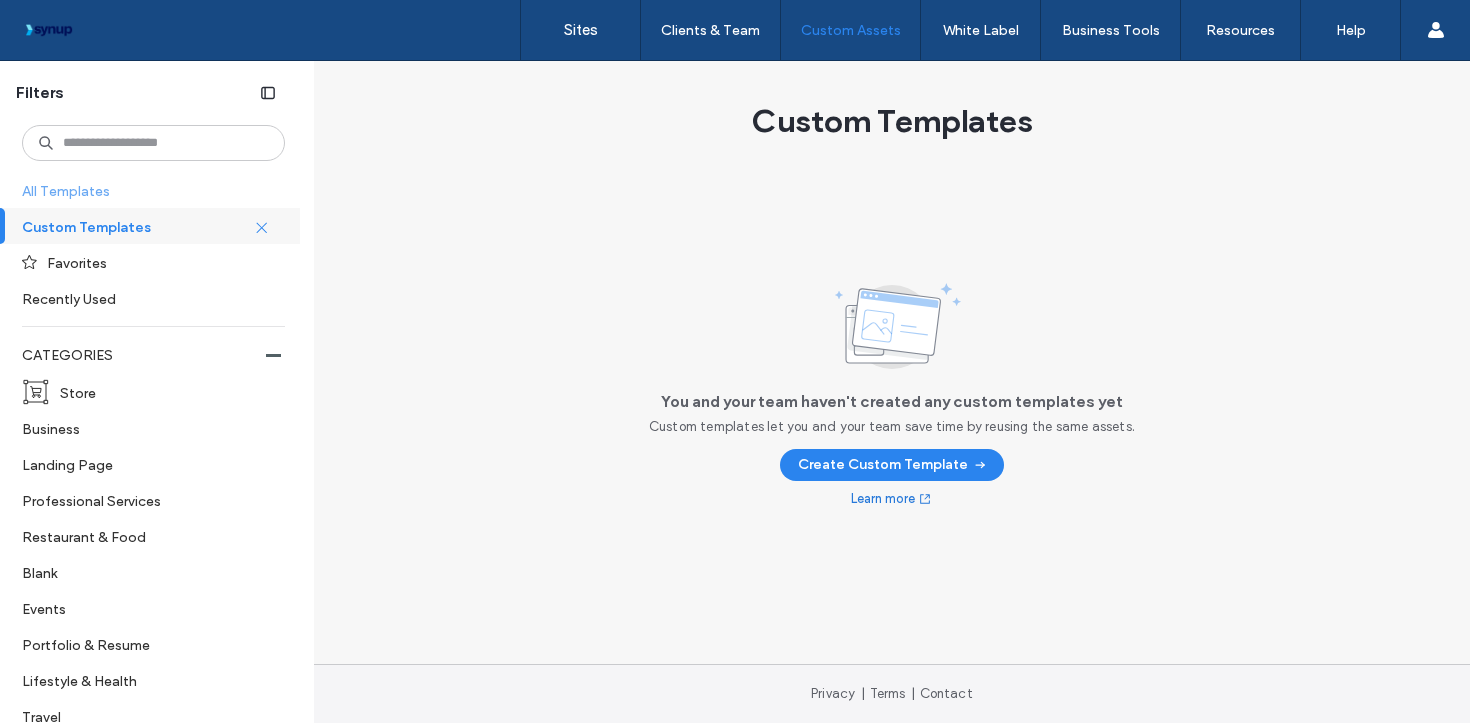 click on "All Templates" at bounding box center [151, 190] 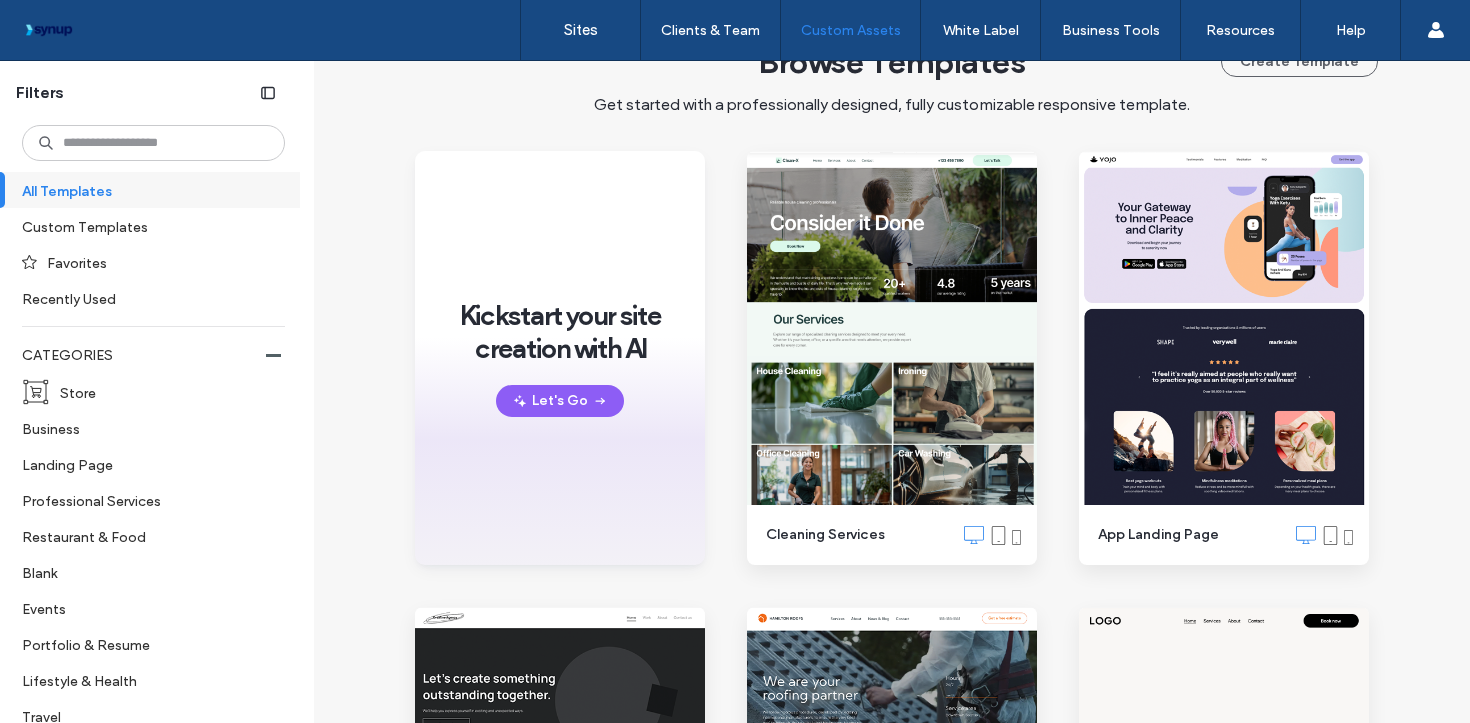 scroll, scrollTop: 0, scrollLeft: 0, axis: both 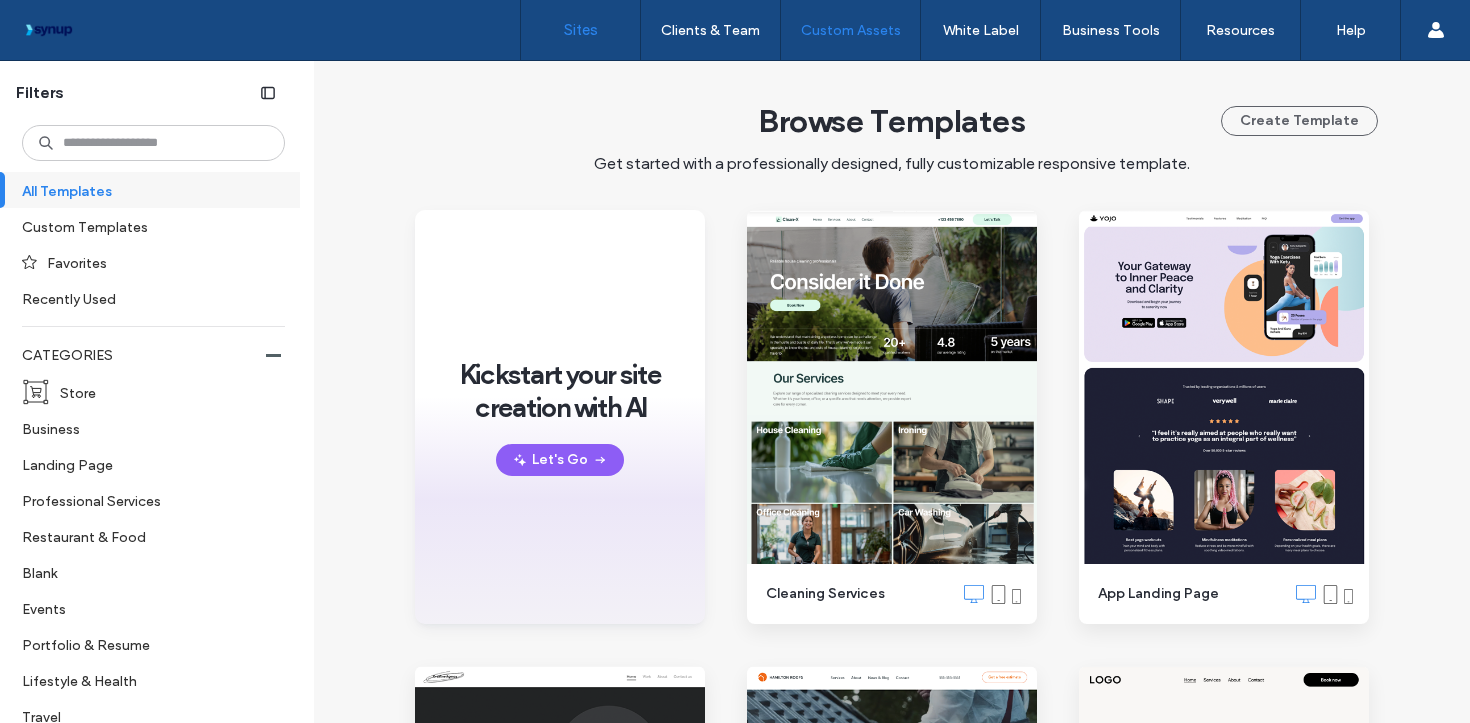 click on "Sites" at bounding box center [581, 30] 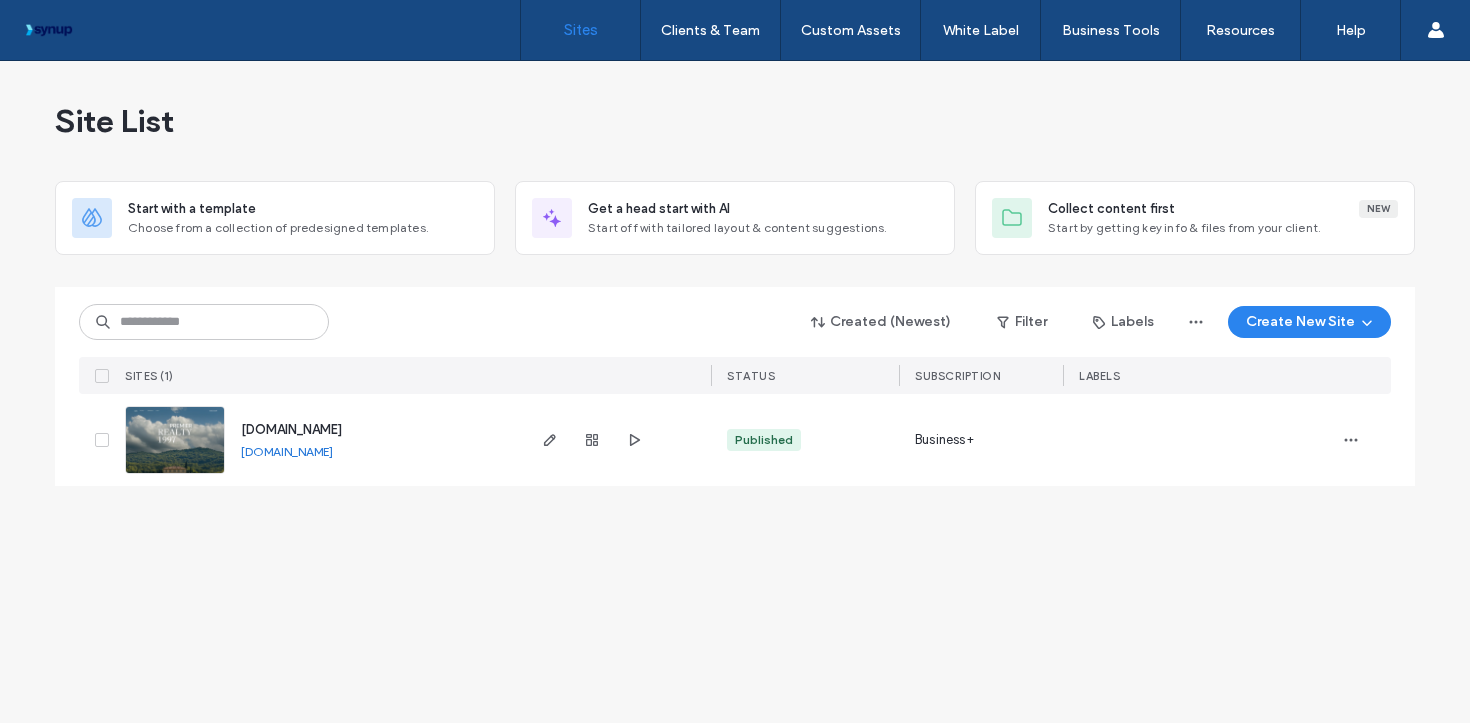 click on "bishiki1.co" at bounding box center [287, 451] 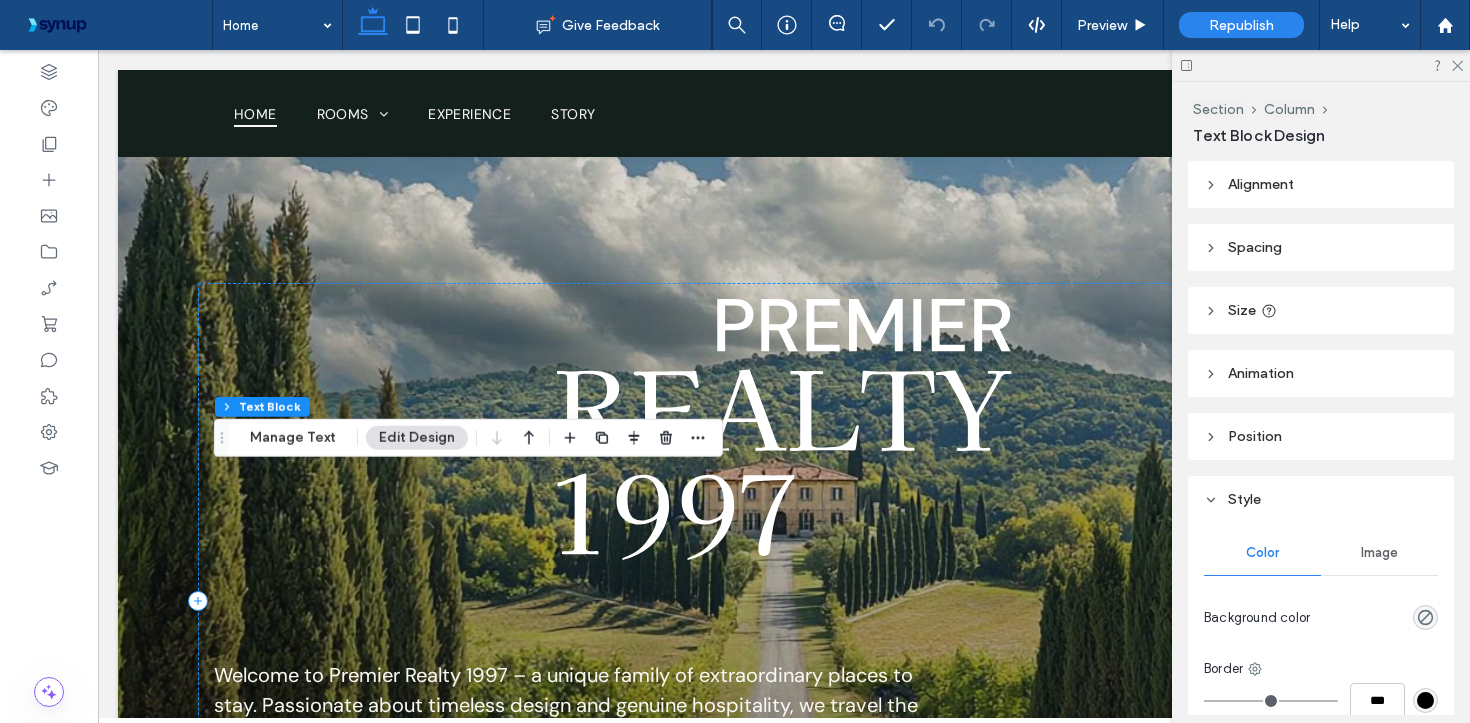 scroll, scrollTop: 379, scrollLeft: 0, axis: vertical 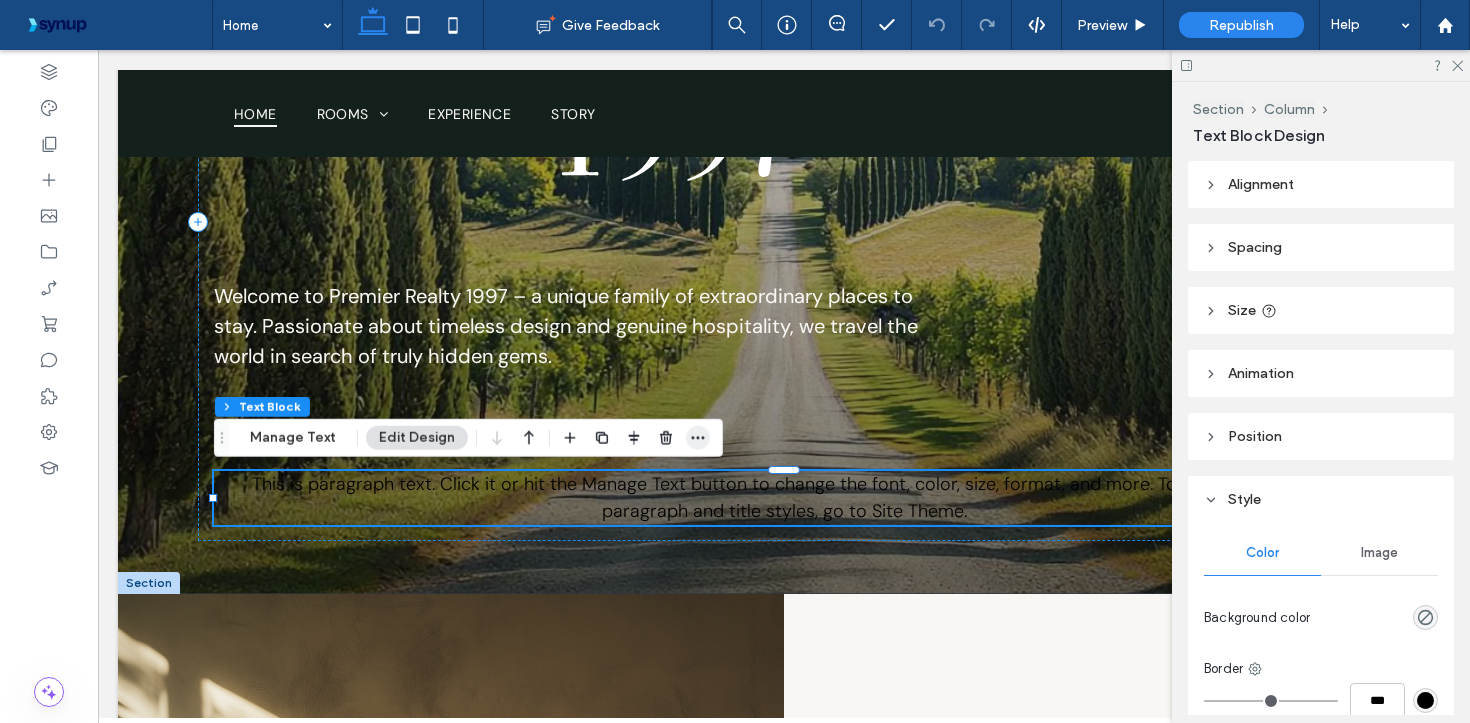 click 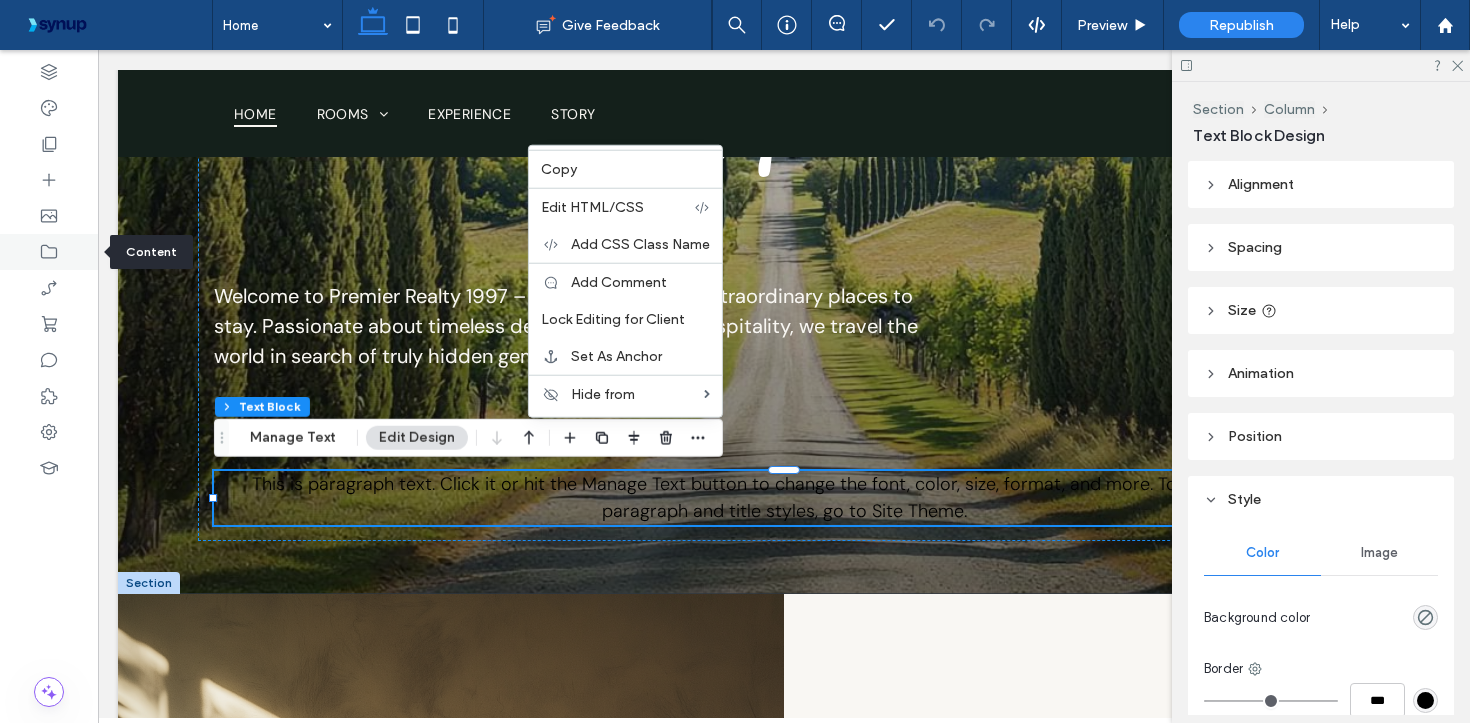 click 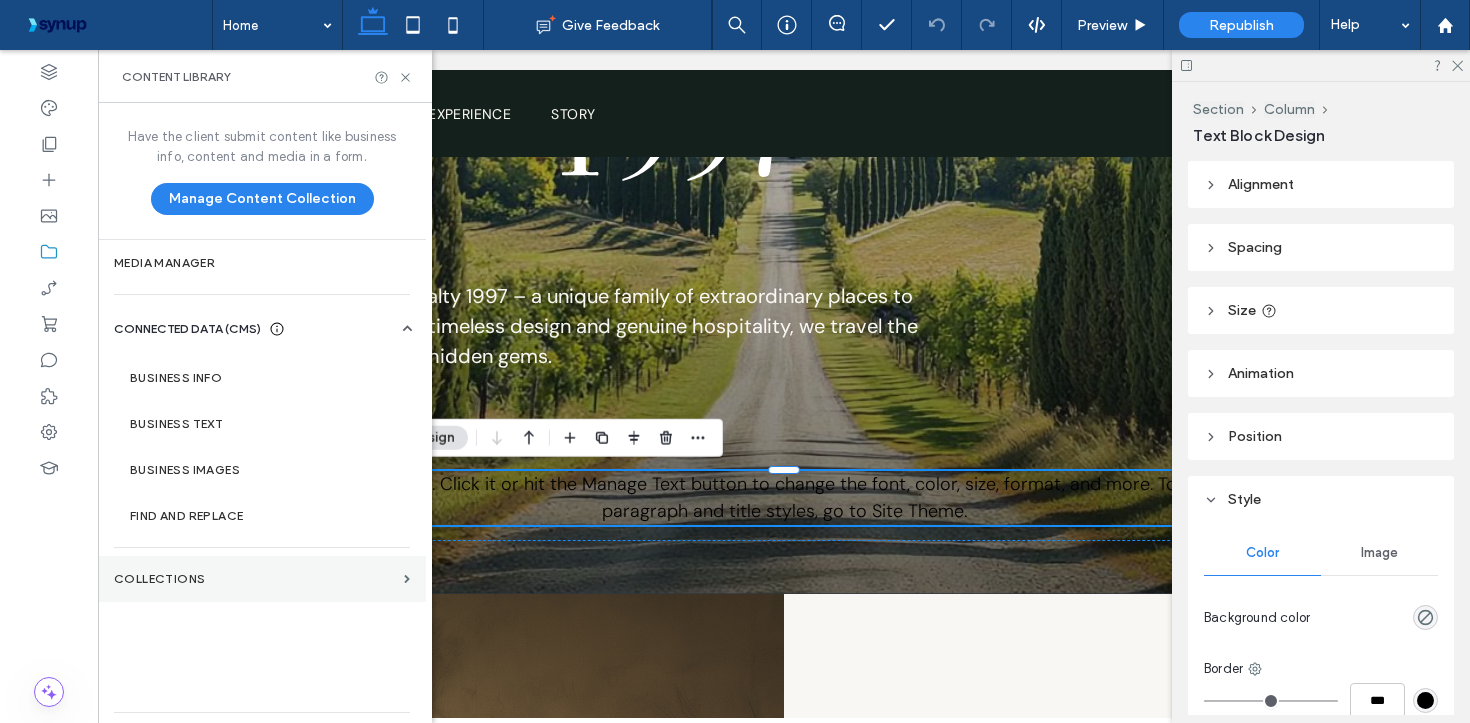 click on "Collections" at bounding box center (262, 579) 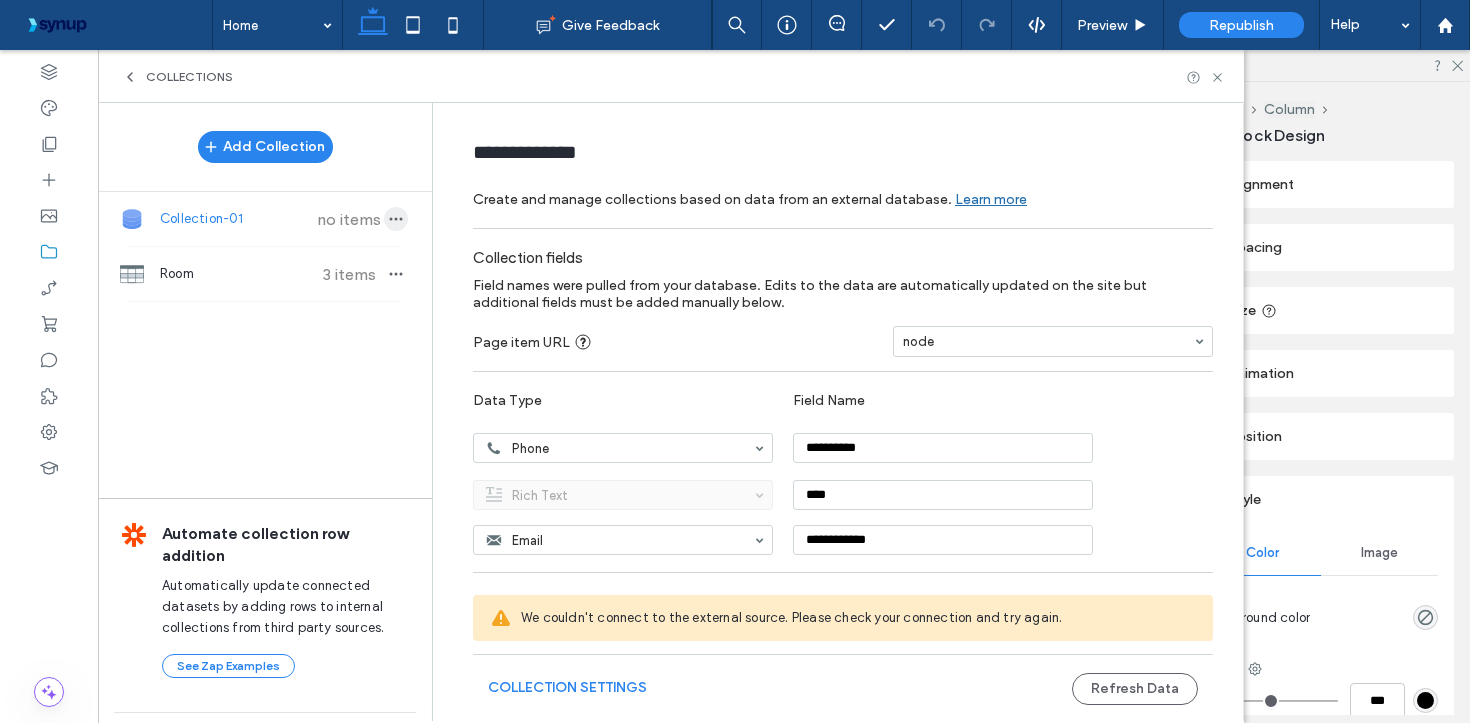 click 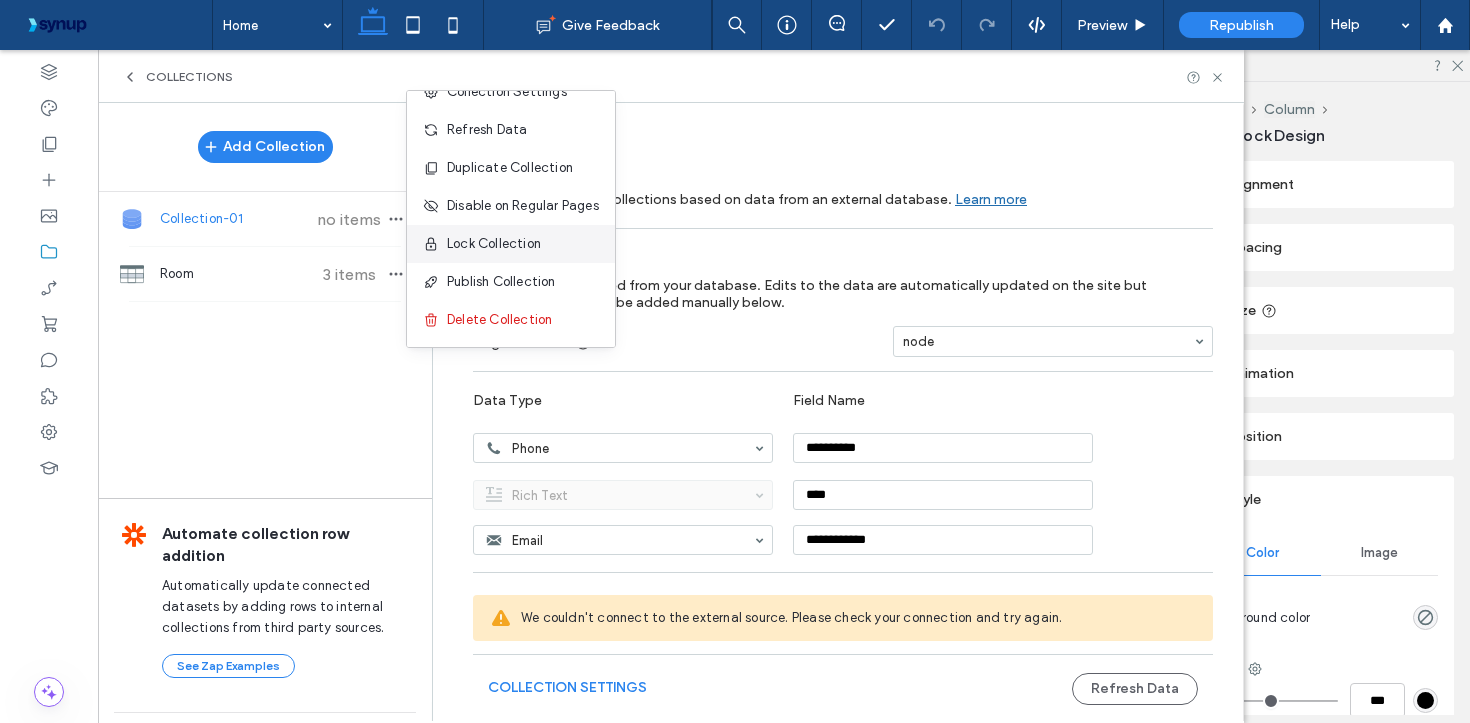 scroll, scrollTop: 0, scrollLeft: 0, axis: both 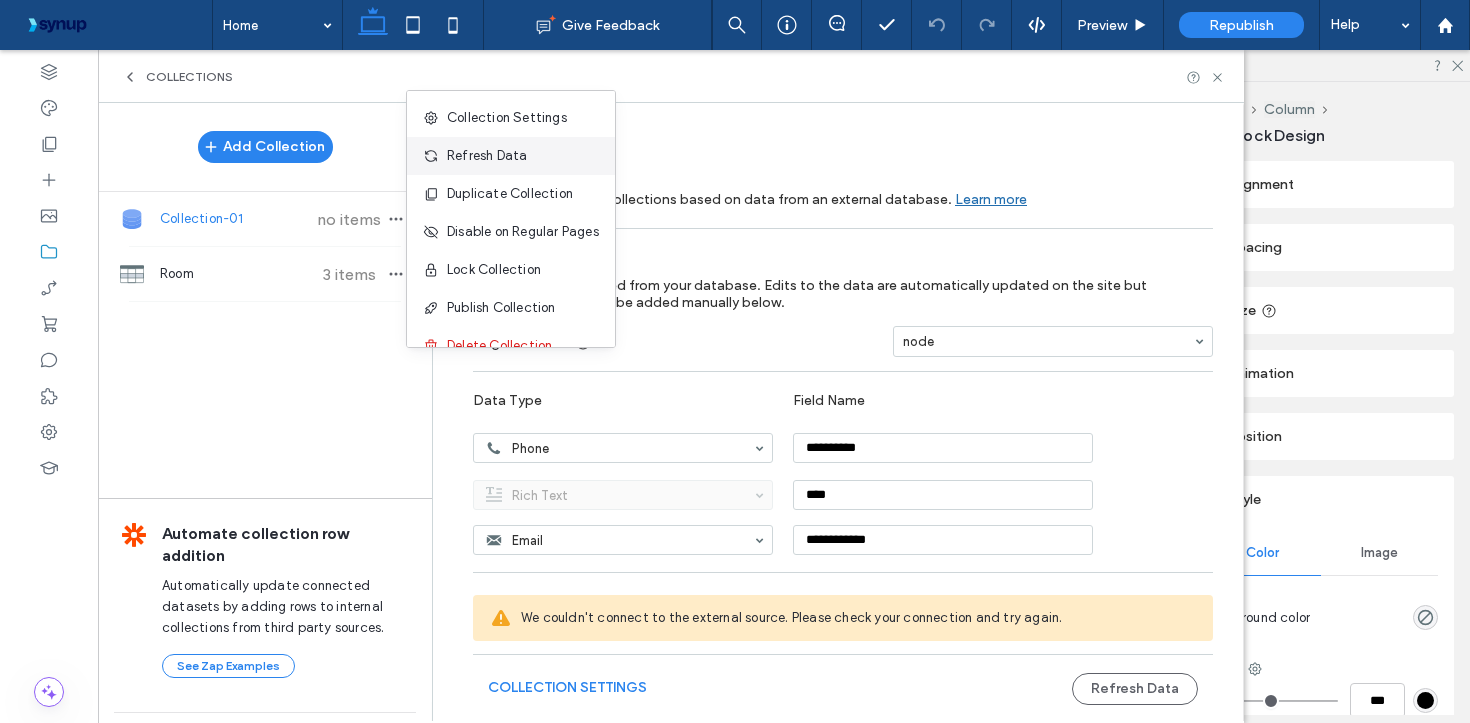 click on "Refresh Data" at bounding box center [487, 156] 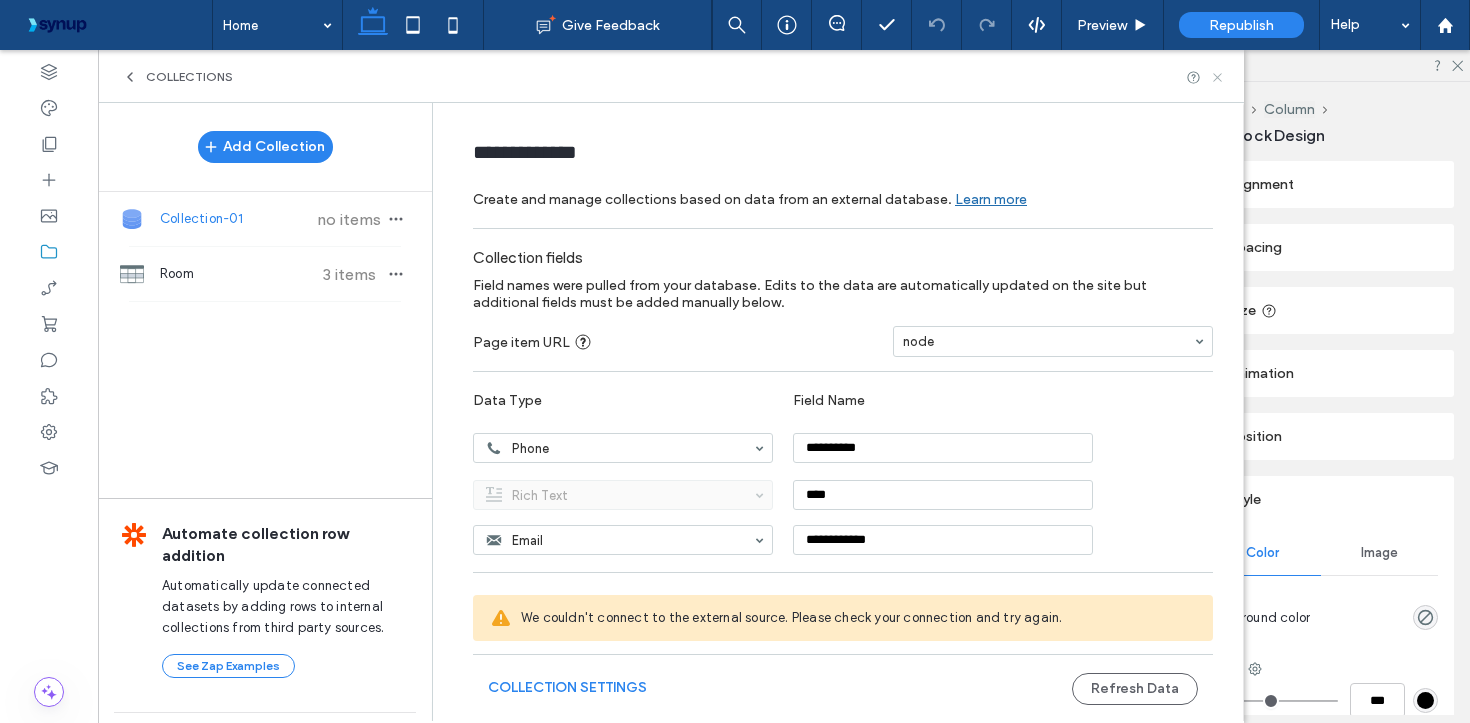 click 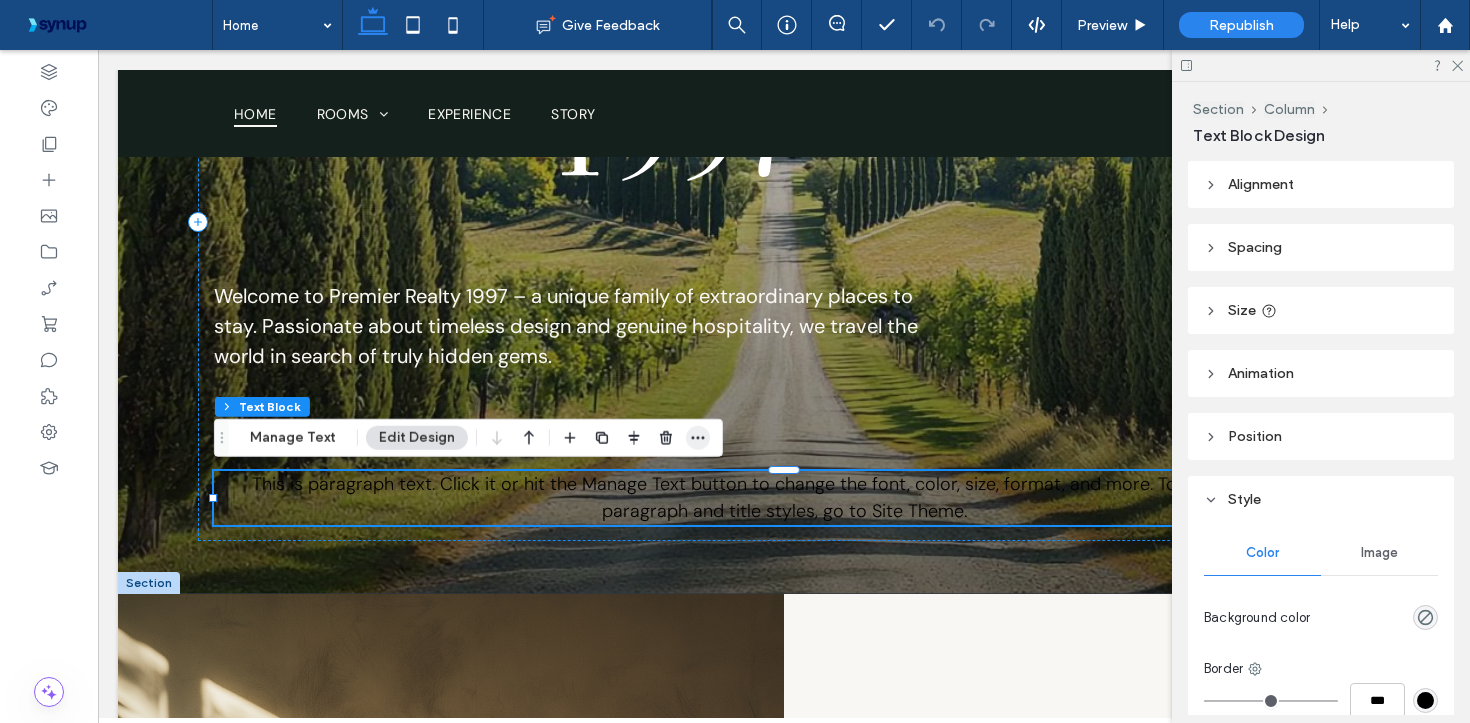 click 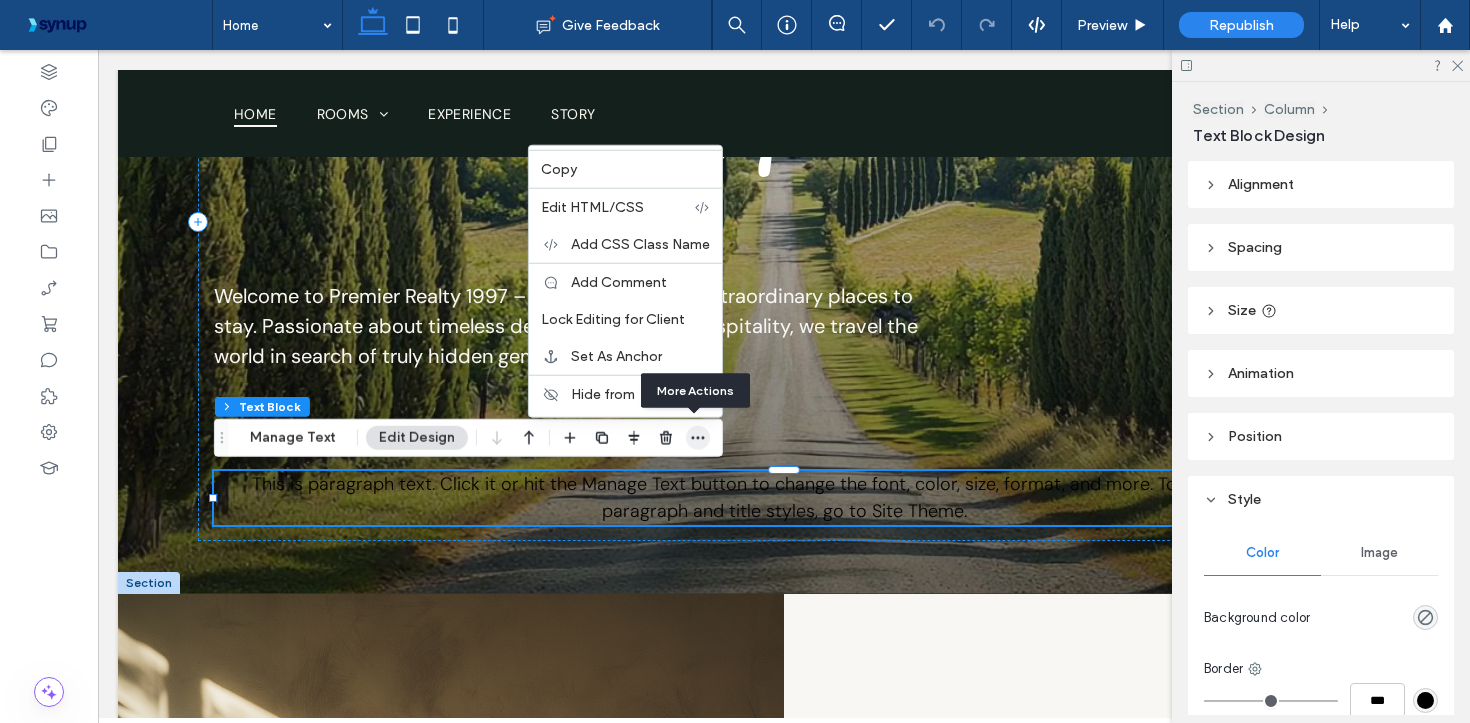 type 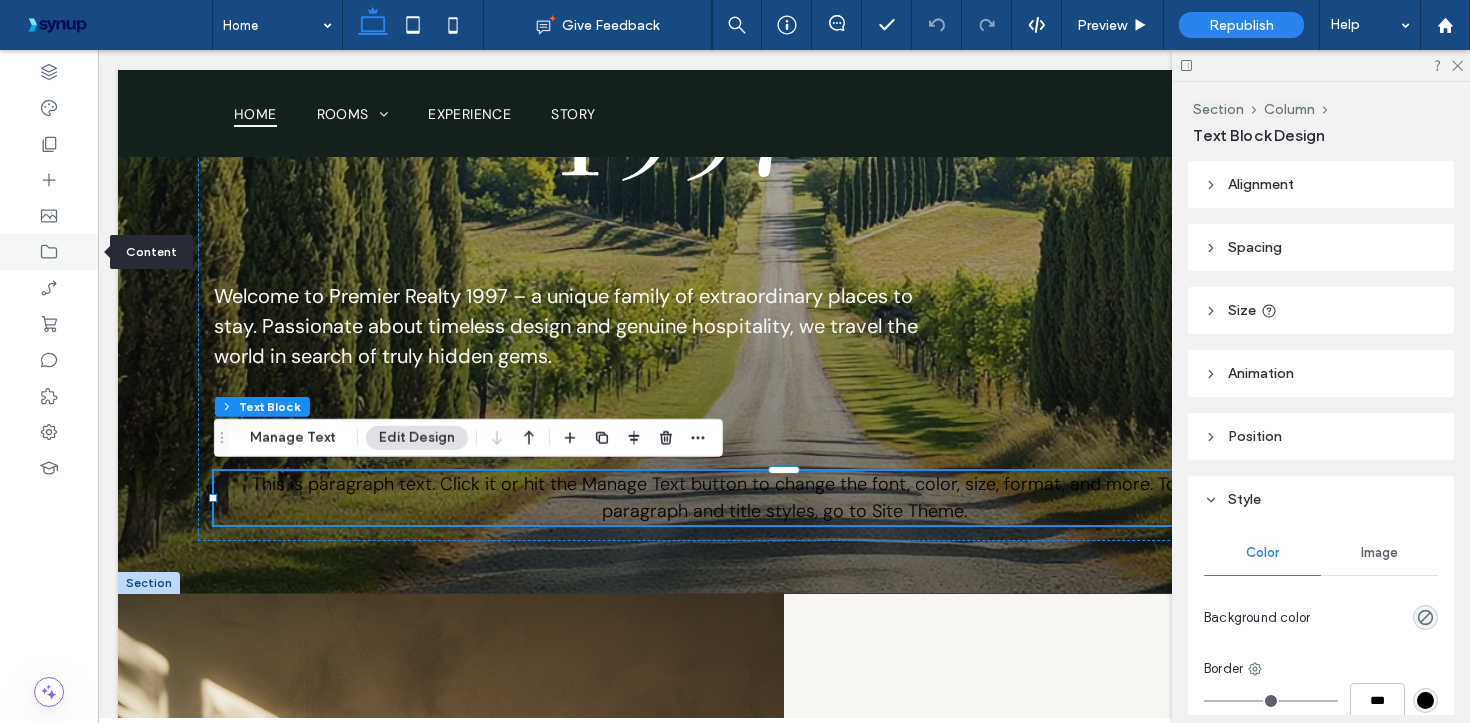 click at bounding box center [49, 252] 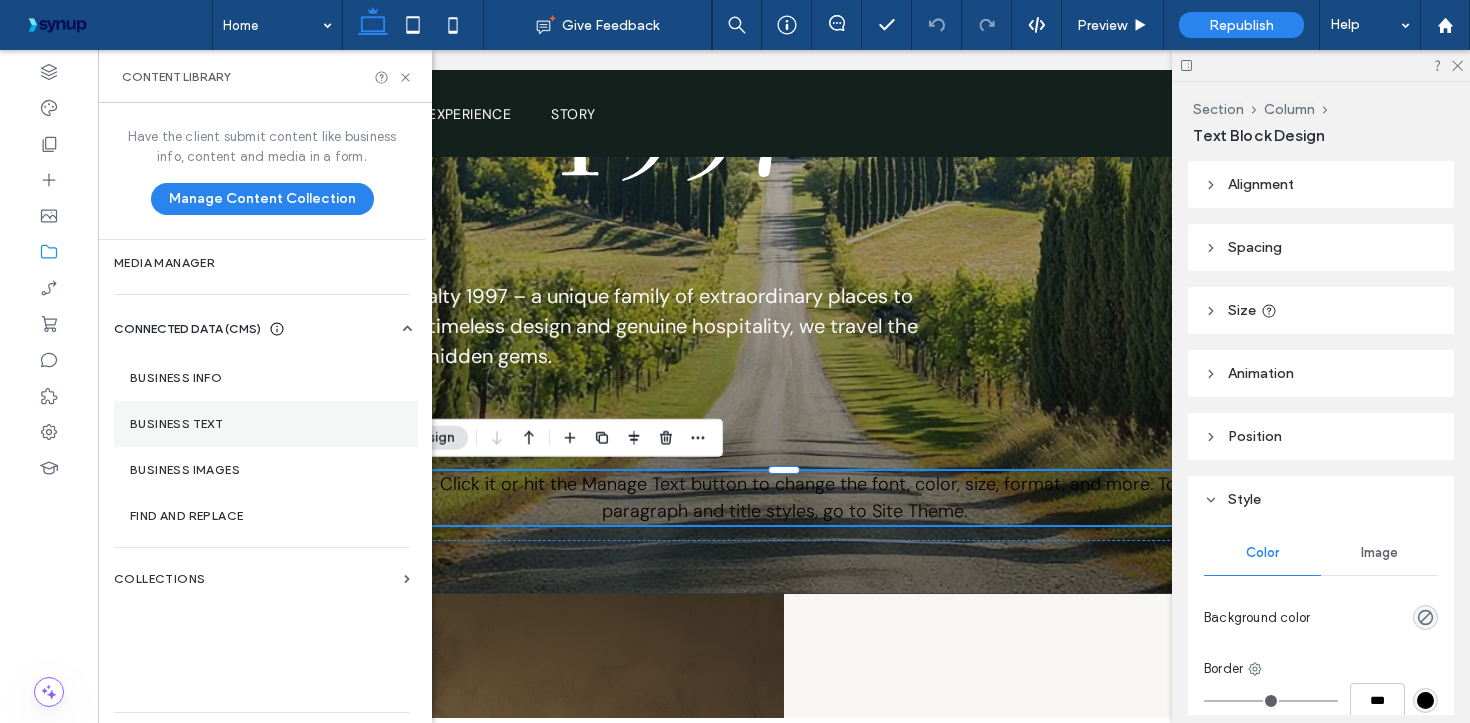 click on "Business Text" at bounding box center [266, 424] 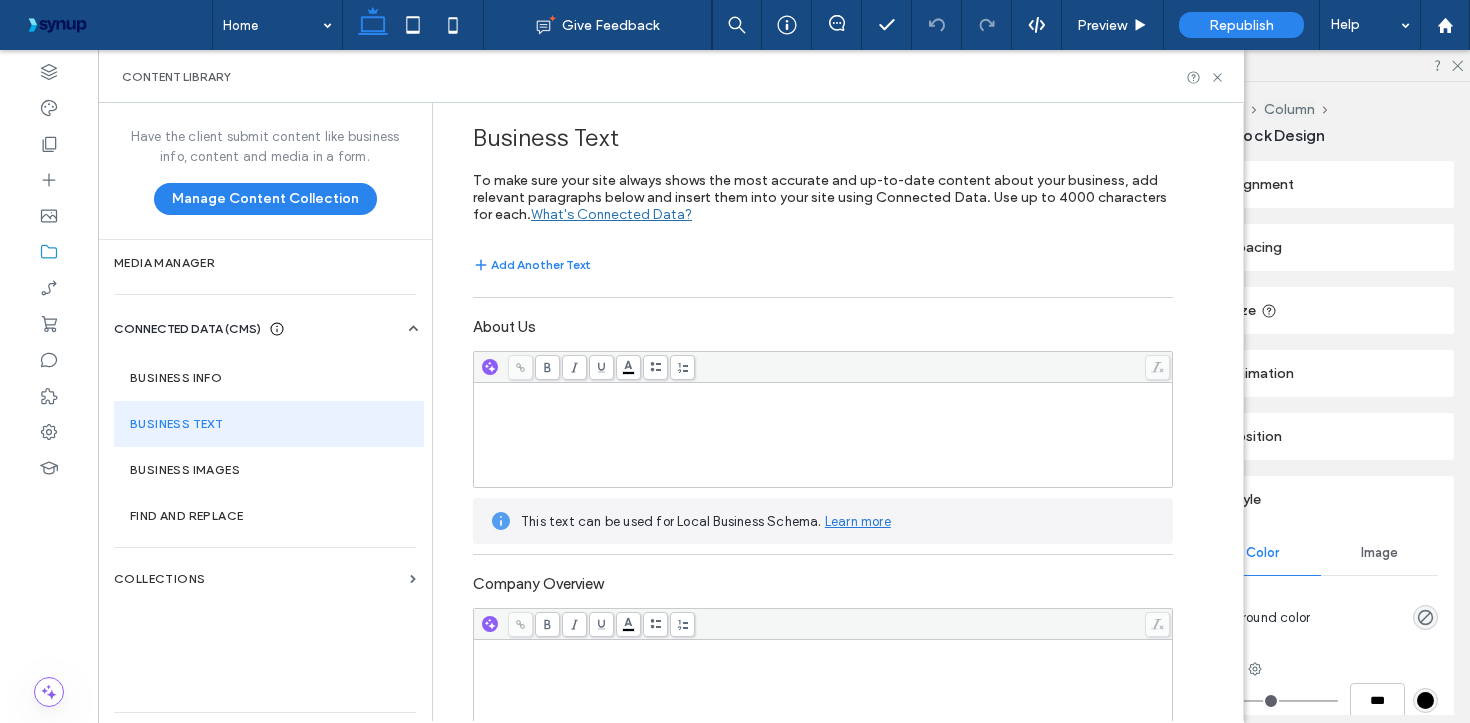 click at bounding box center [823, 435] 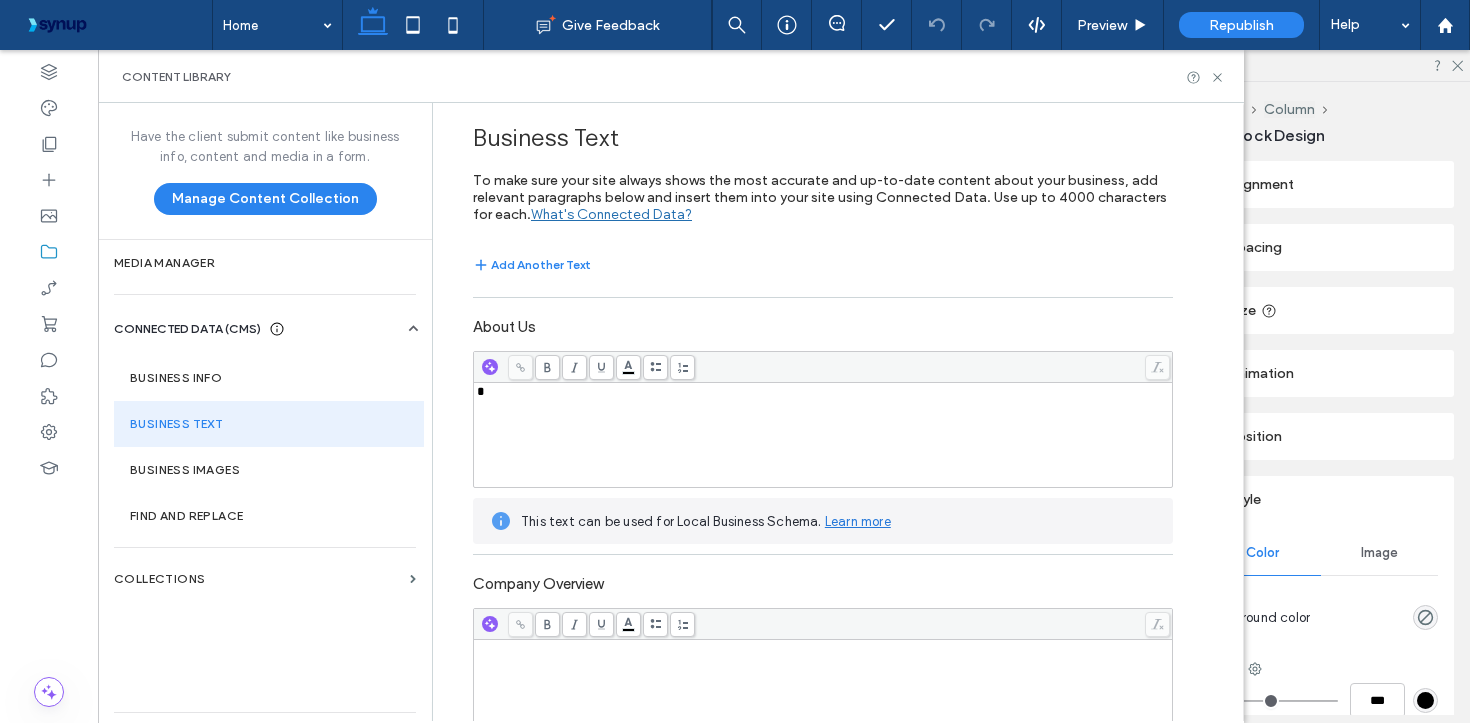 type 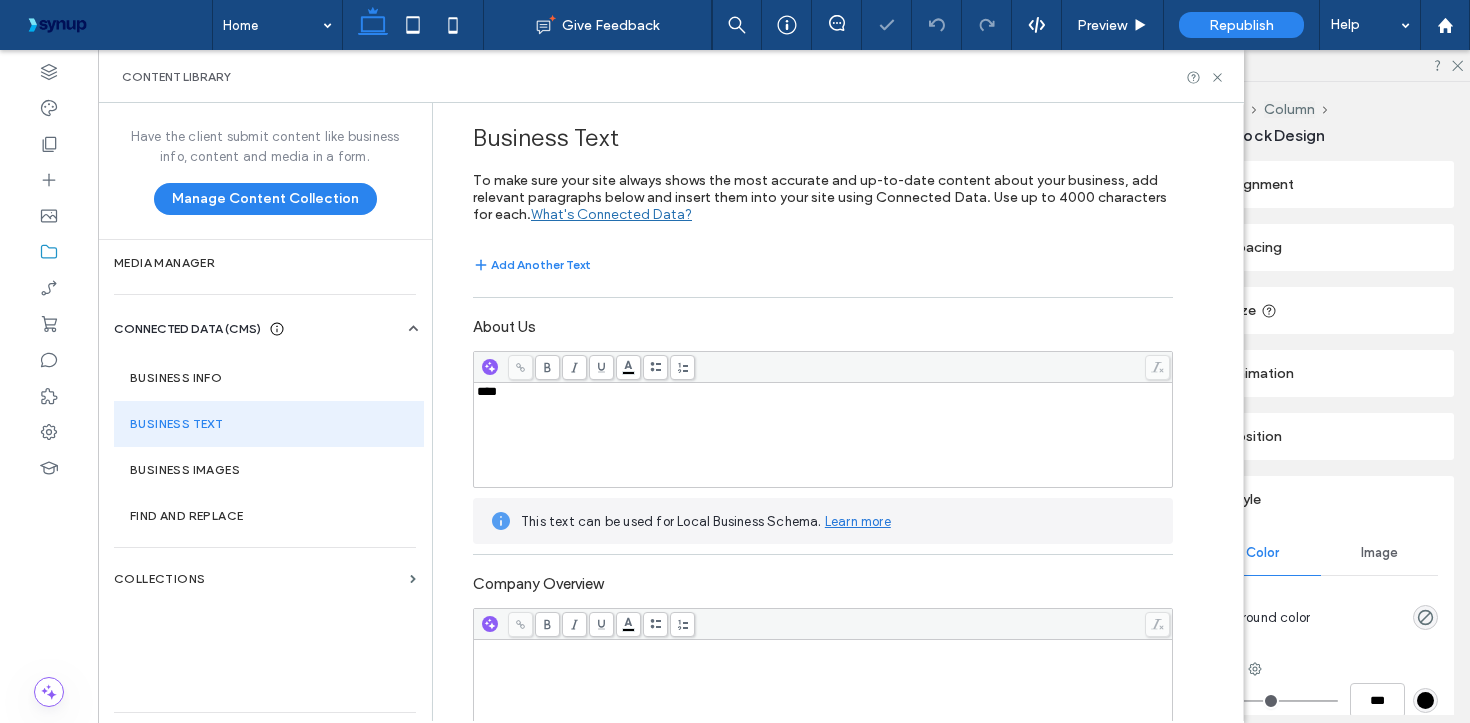 click on "Add Another Text About Us **** This text can be used for Local Business Schema.   Learn more Company Overview Business Services Add Another Text" at bounding box center [823, 641] 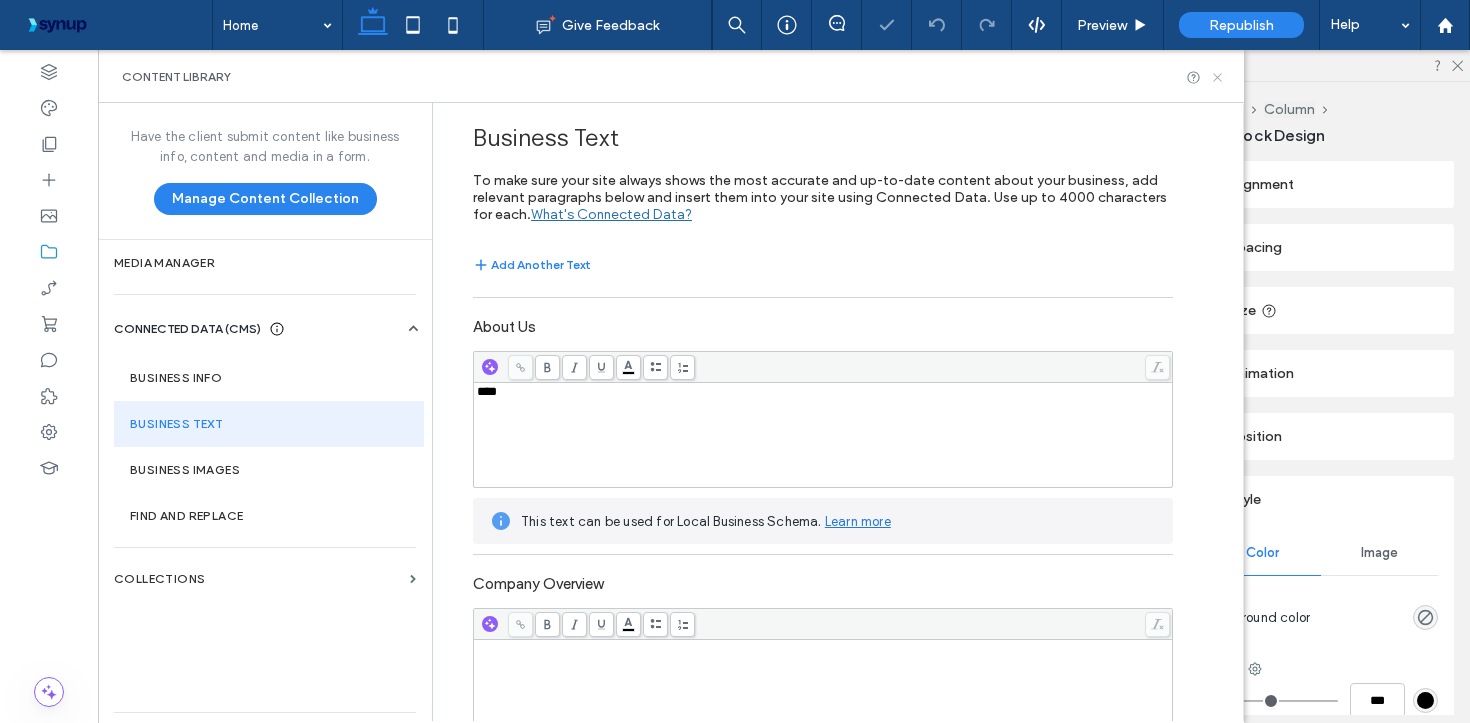 click 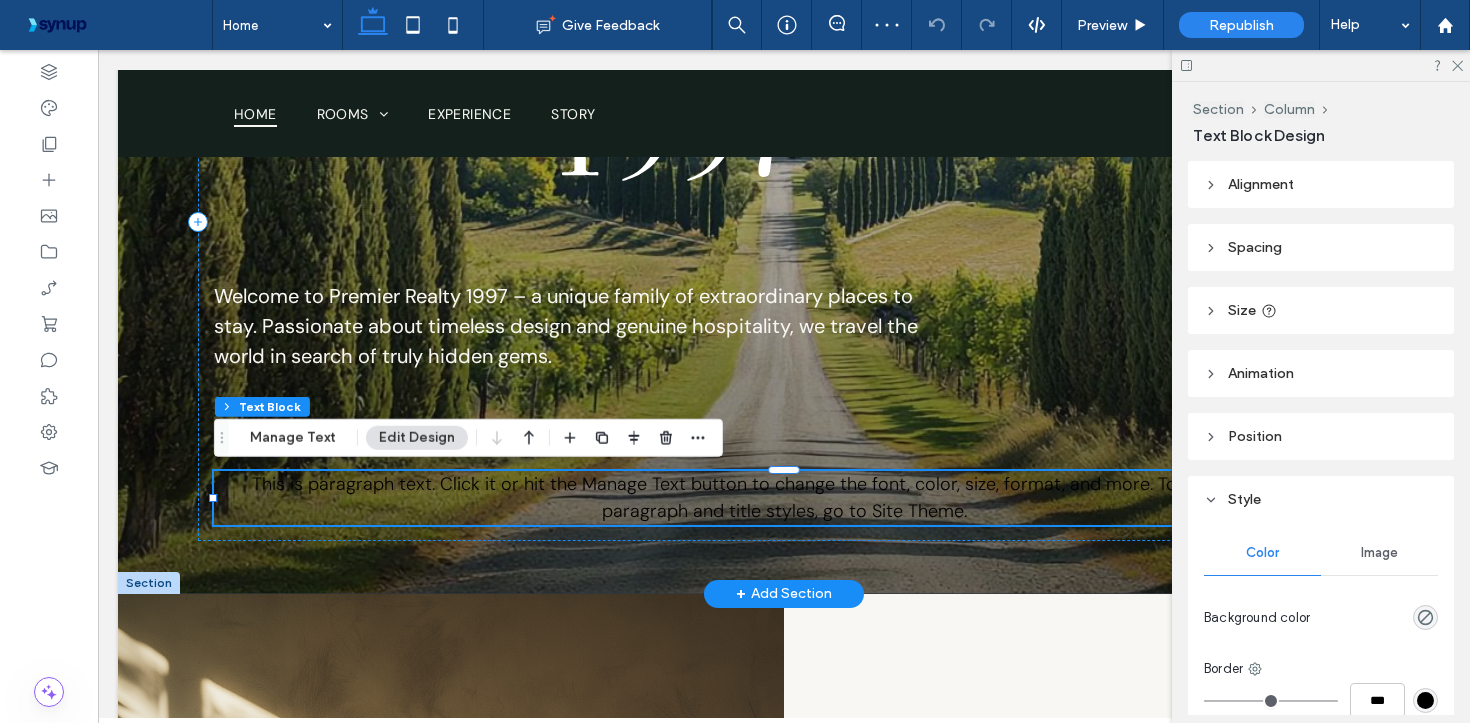 click on "This is paragraph text. Click it or hit the Manage Text button to change the font, color, size, format, and more. To set up site-wide paragraph and title styles, go to Site Theme." at bounding box center (784, 497) 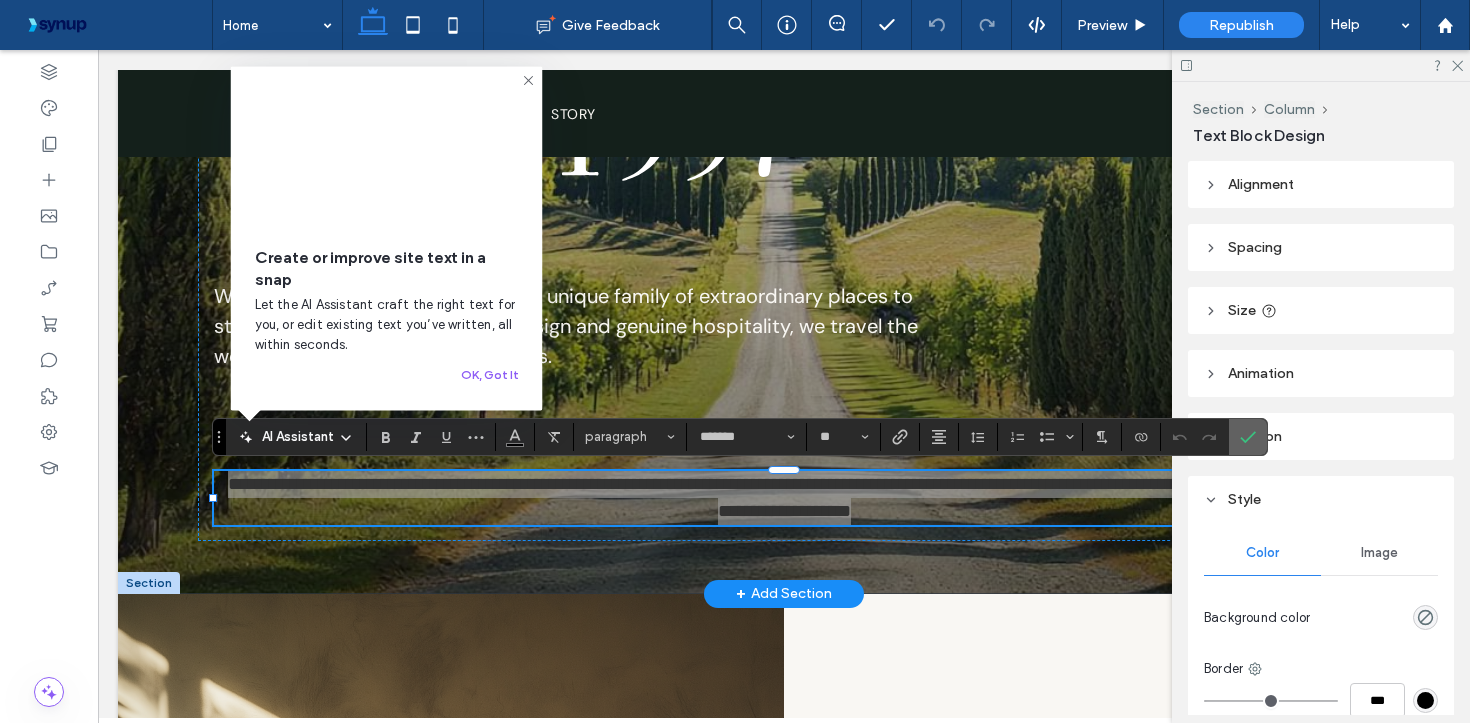click 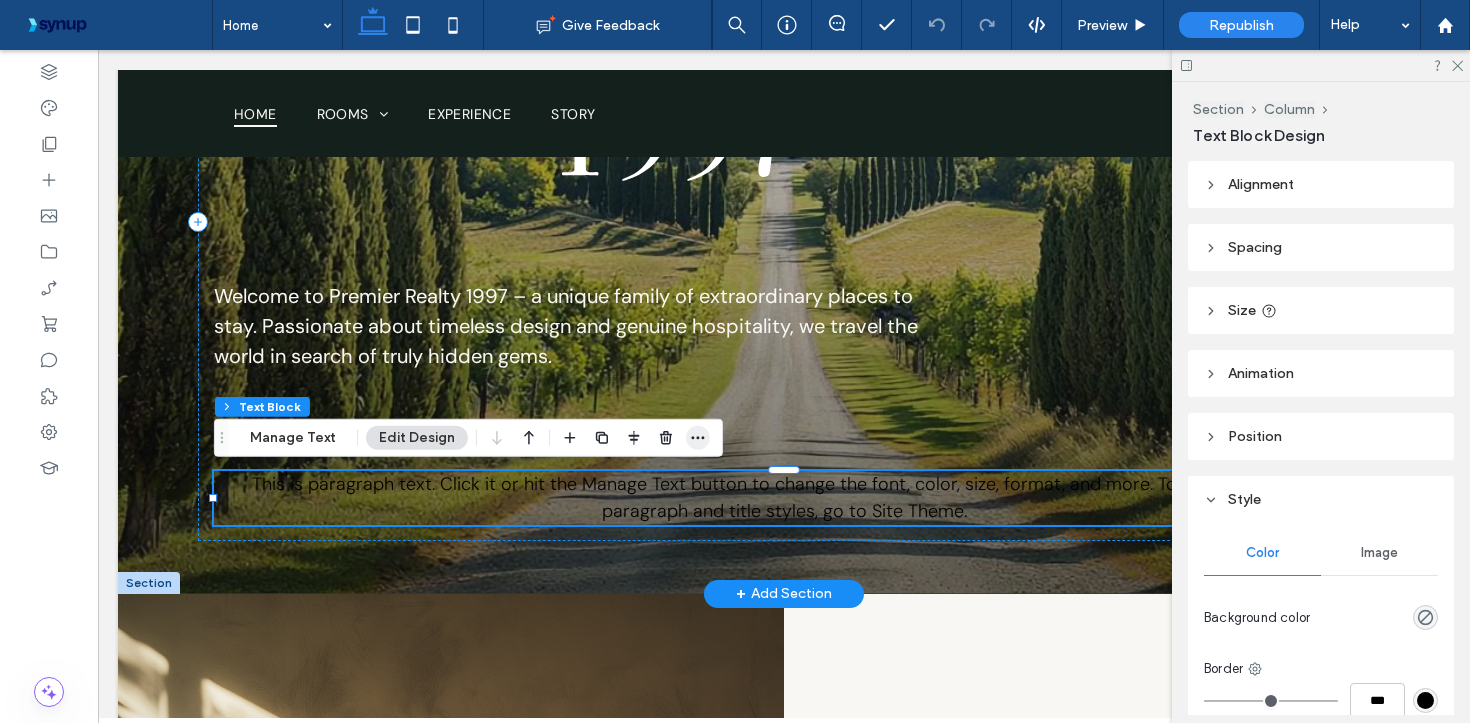 click at bounding box center [698, 438] 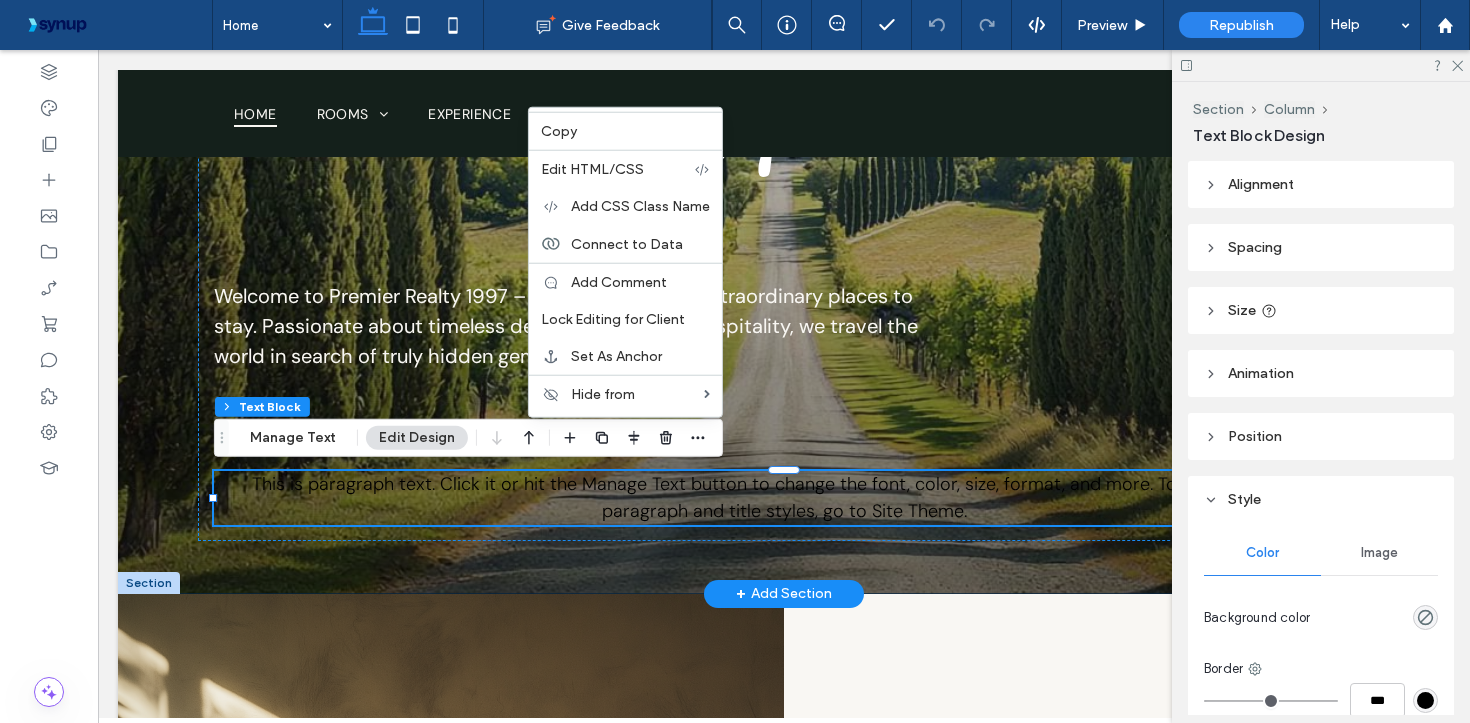 click on "Welcome to Premier Realty 1997 – a unique family of extraordinary places to stay. Passionate about timeless design and genuine hospitality, we travel the world in search of truly hidden gems.
This is paragraph text. Click it or hit the Manage Text button to change the font, color, size, format, and more. To set up site-wide paragraph and title styles, go to Site Theme." at bounding box center [784, 142] 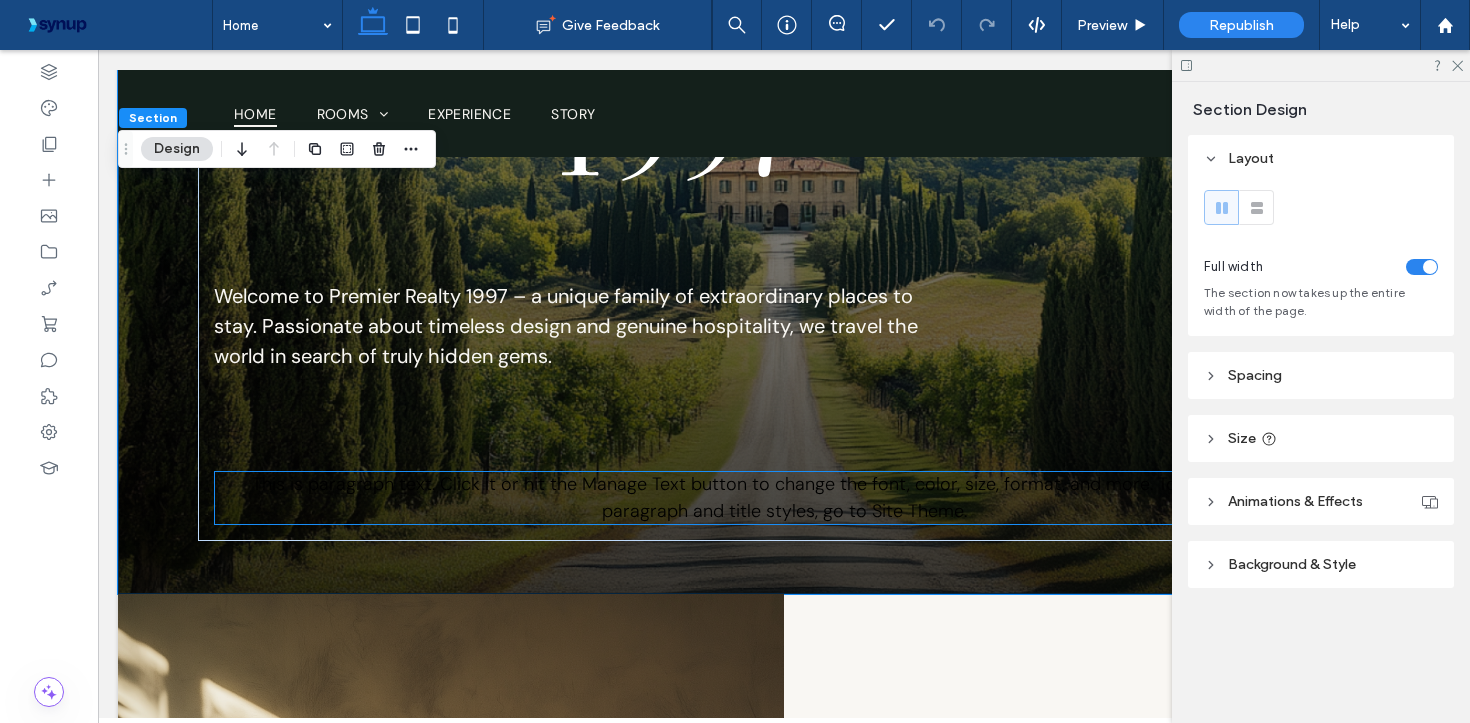 click on "This is paragraph text. Click it or hit the Manage Text button to change the font, color, size, format, and more. To set up site-wide paragraph and title styles, go to Site Theme." at bounding box center [784, 498] 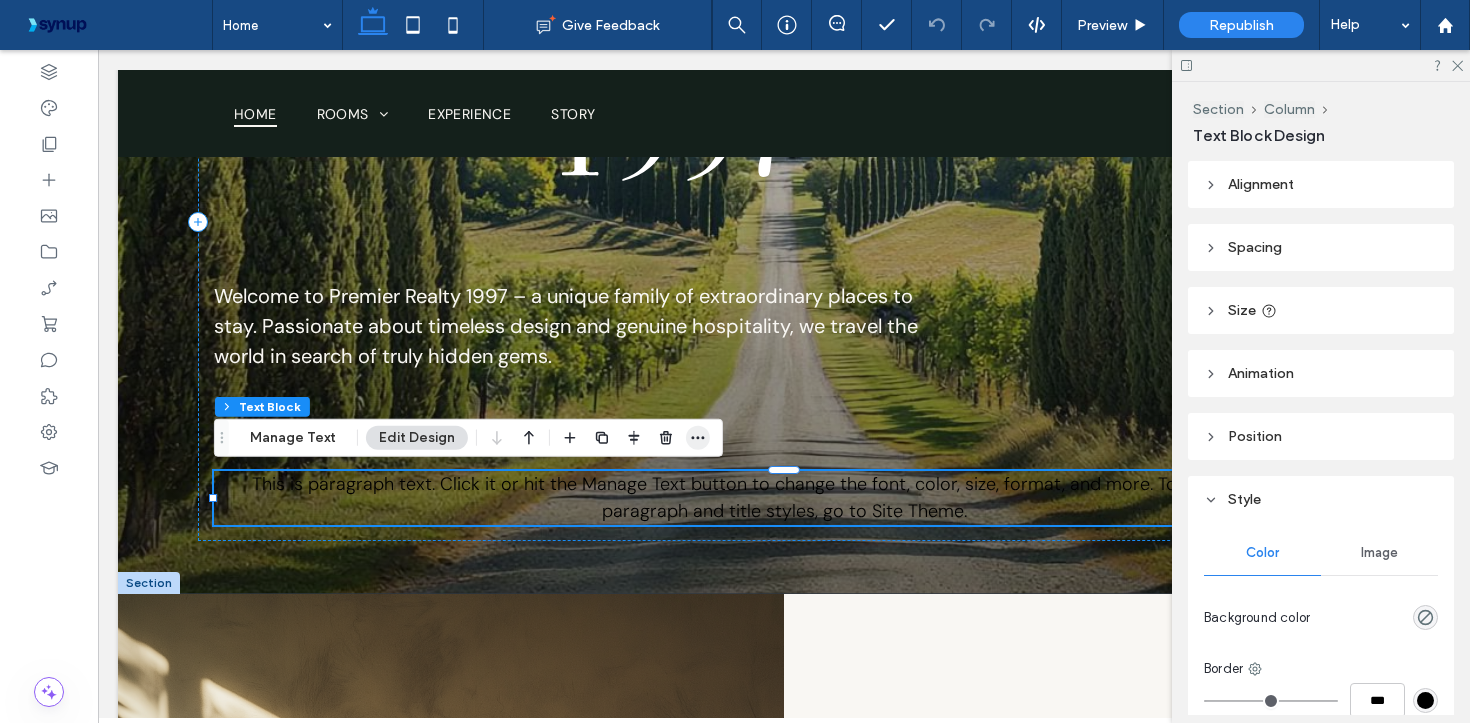 click 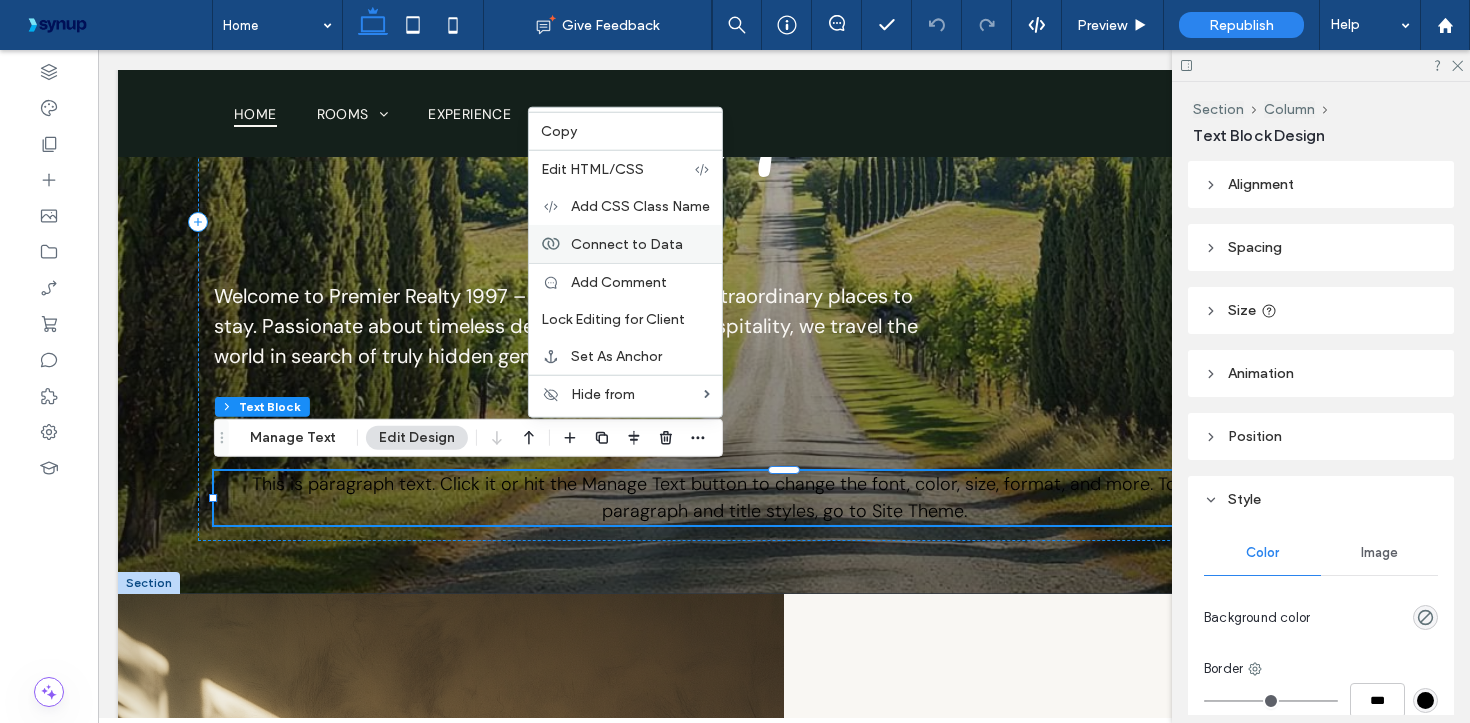 click on "Connect to Data" at bounding box center (627, 243) 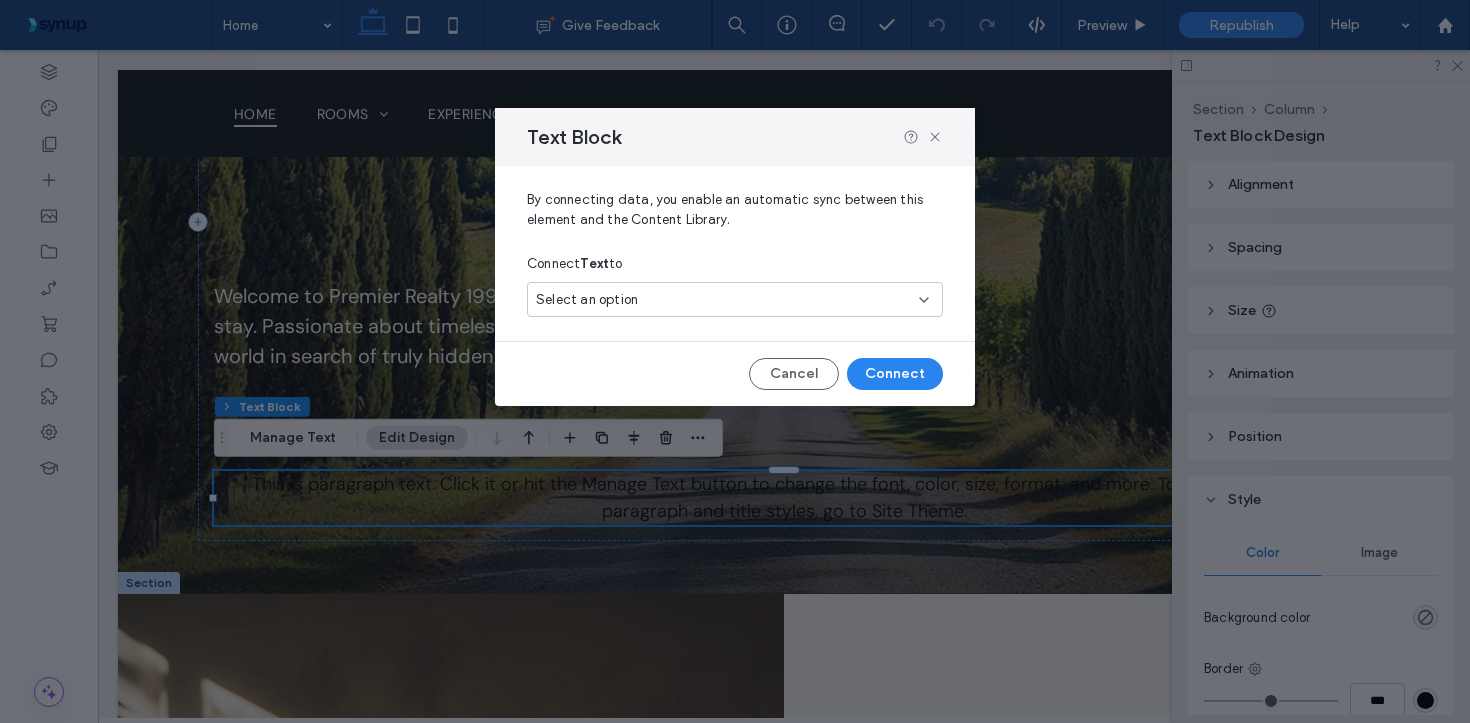 click on "Select an option" at bounding box center (587, 300) 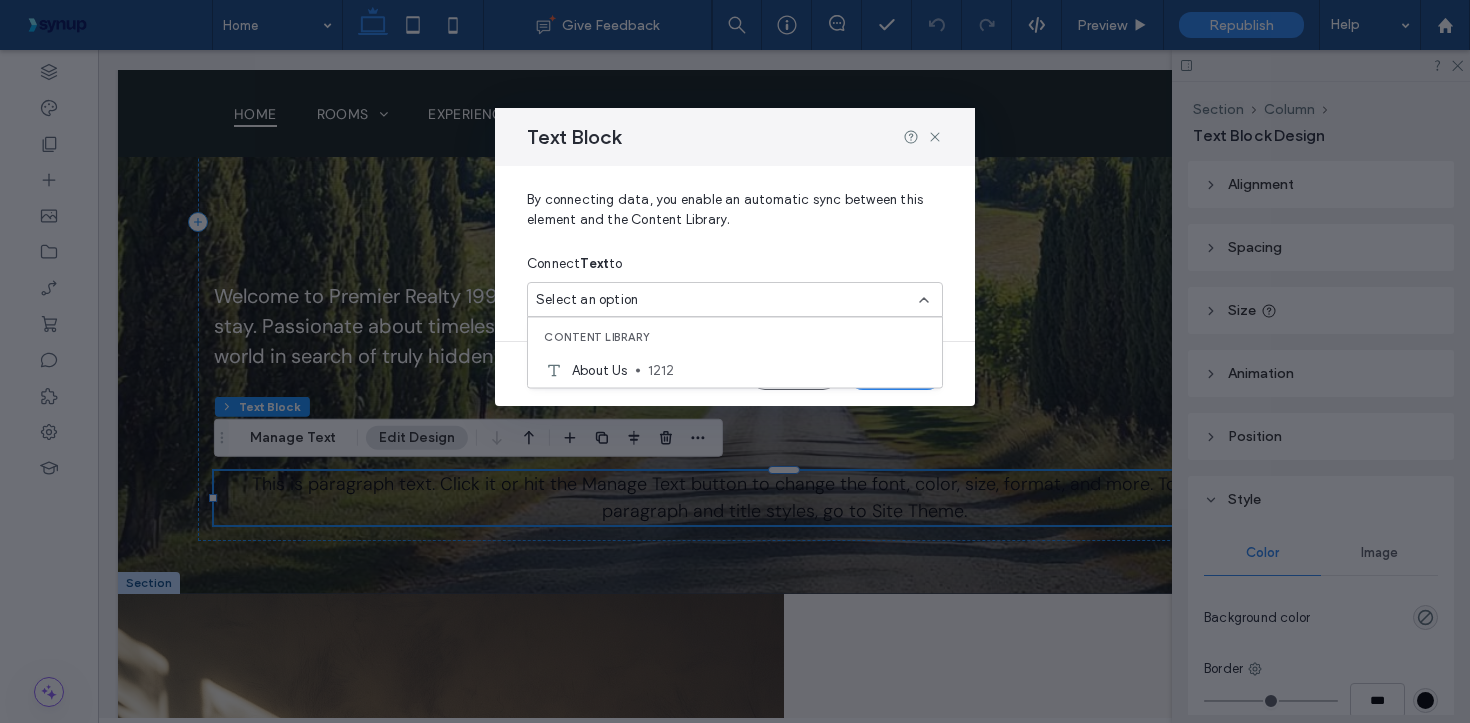 click on "By connecting data, you enable an automatic sync between this element and the Content Library." at bounding box center [735, 218] 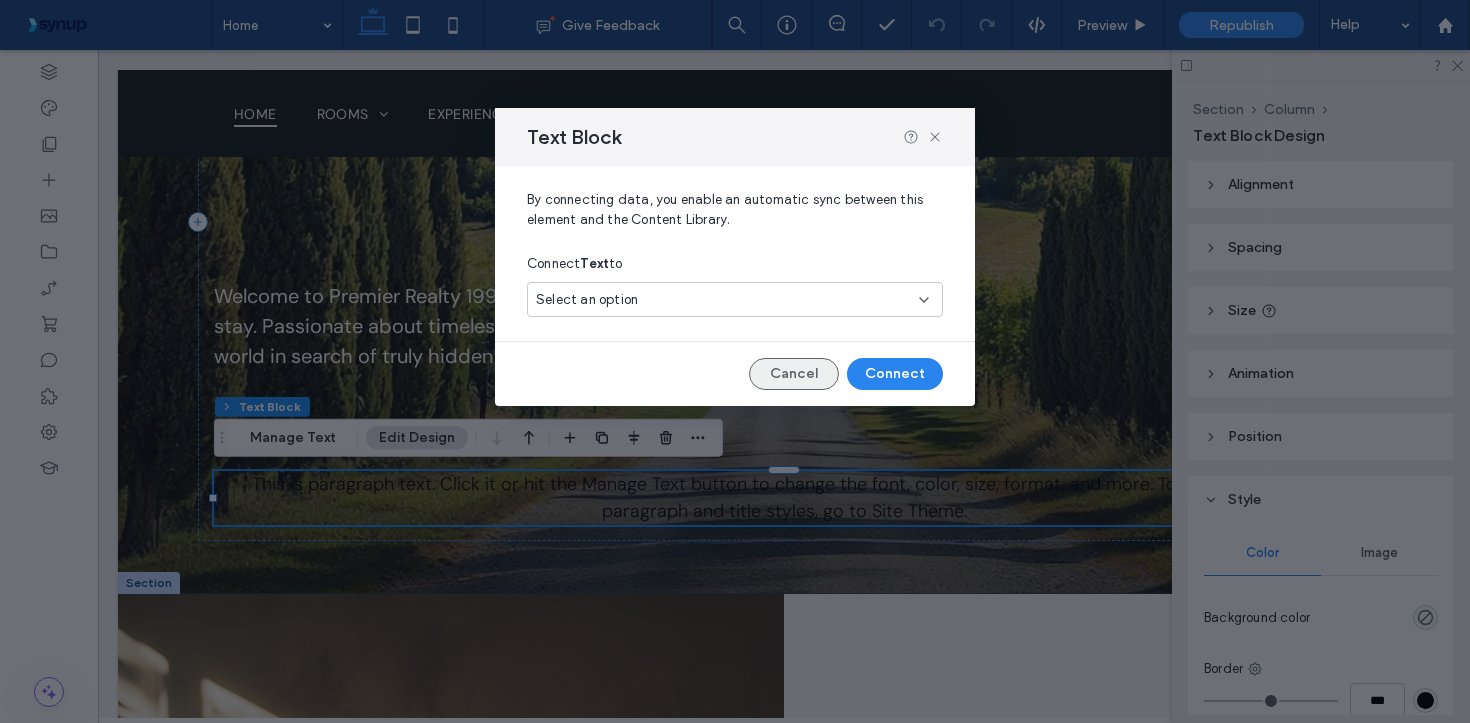 click on "Cancel" at bounding box center (794, 374) 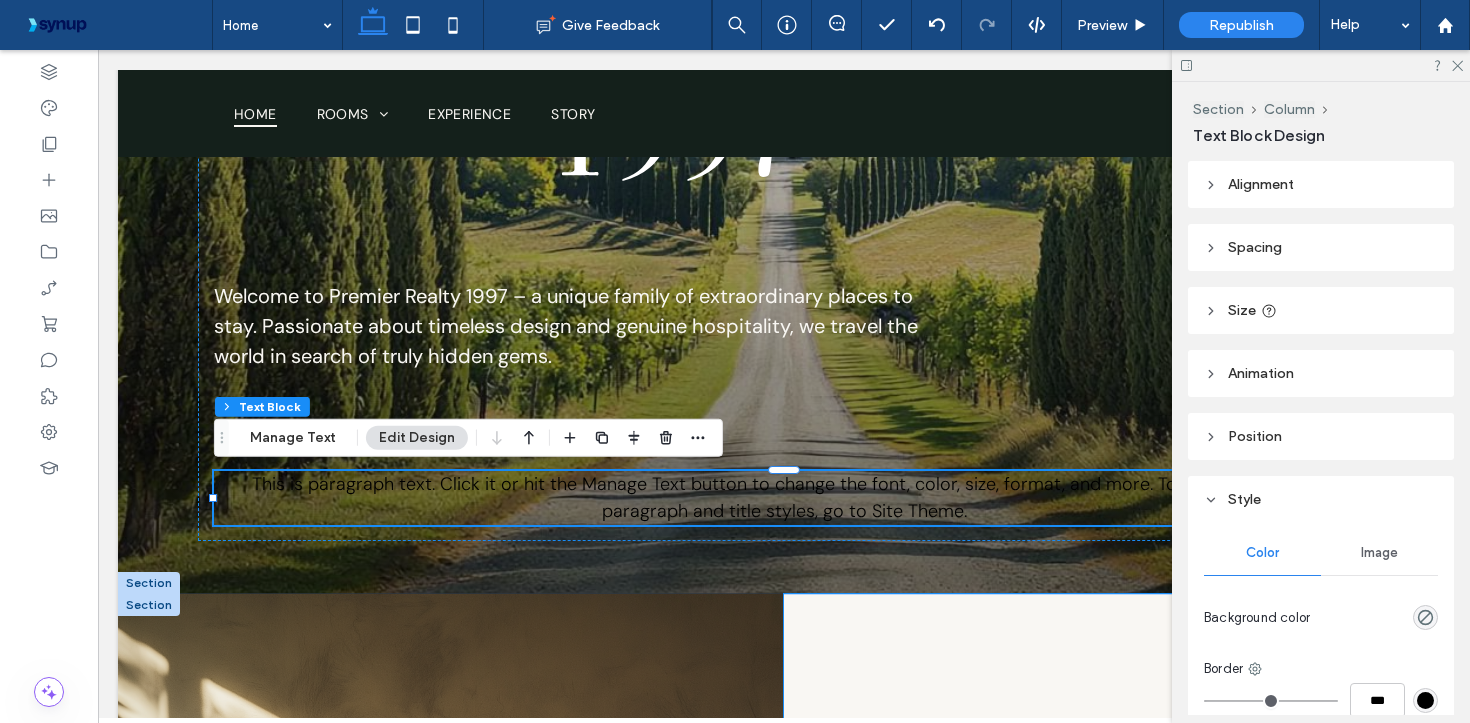 click on "Each room is a gateway to experiencing the extraordinary. Our accommodations provide carefully curated experiences that connect you to the culture, history, and essence of the location.
SEE ROOMS" at bounding box center [1117, 1008] 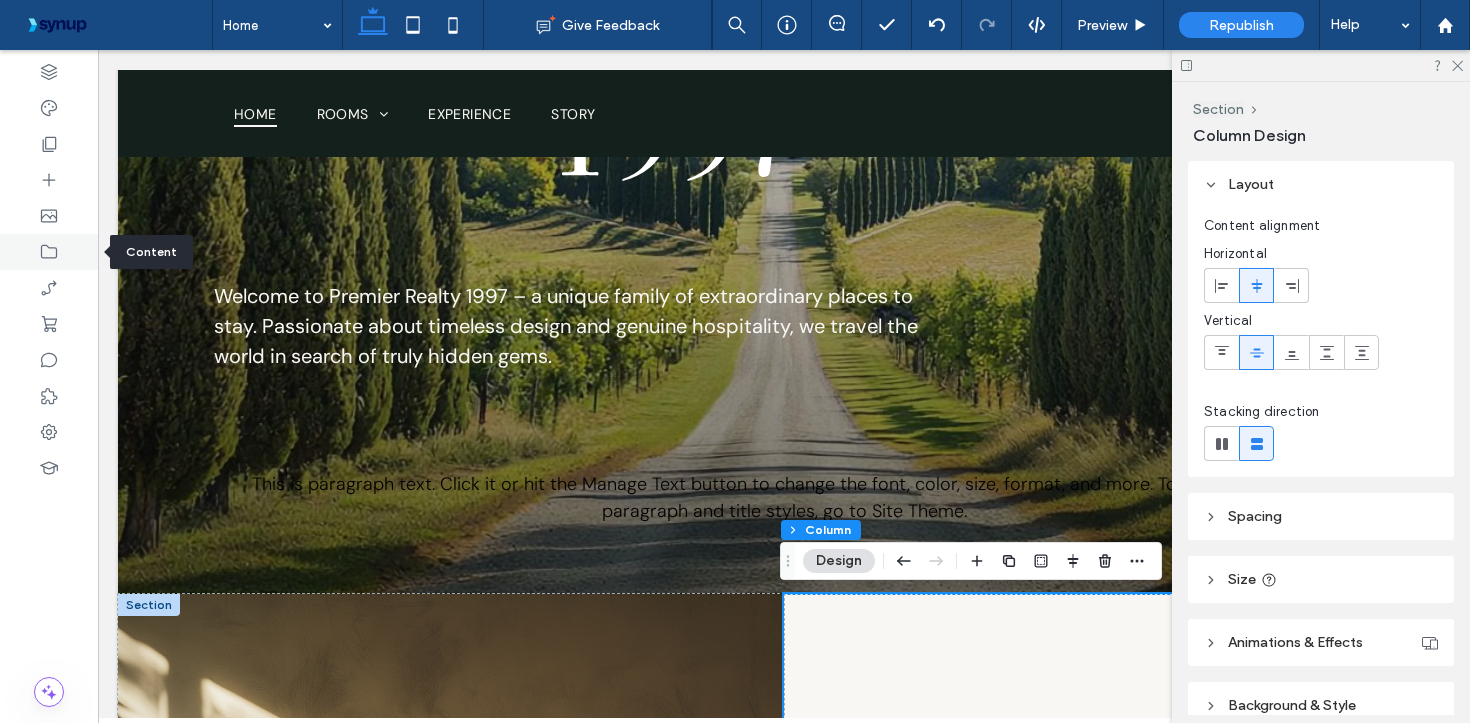 click 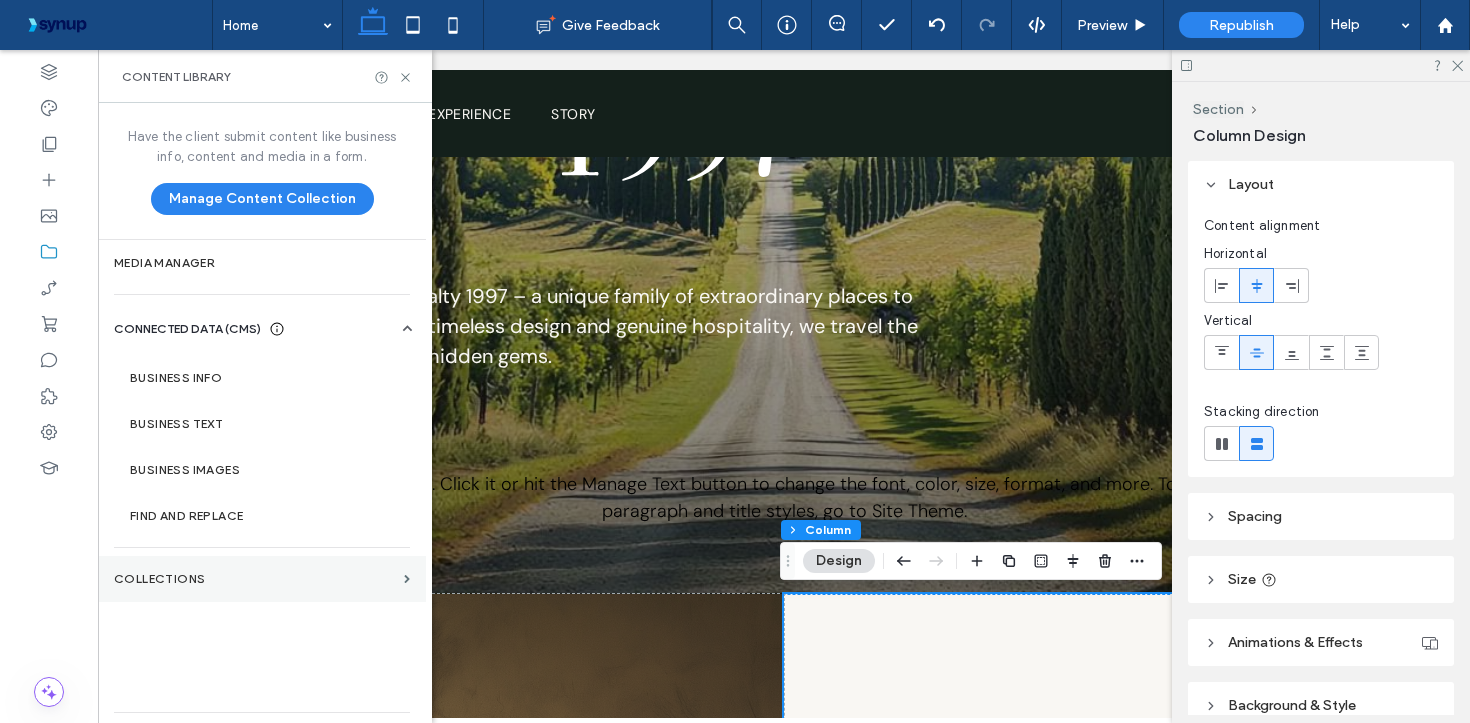 click on "Collections" at bounding box center (262, 579) 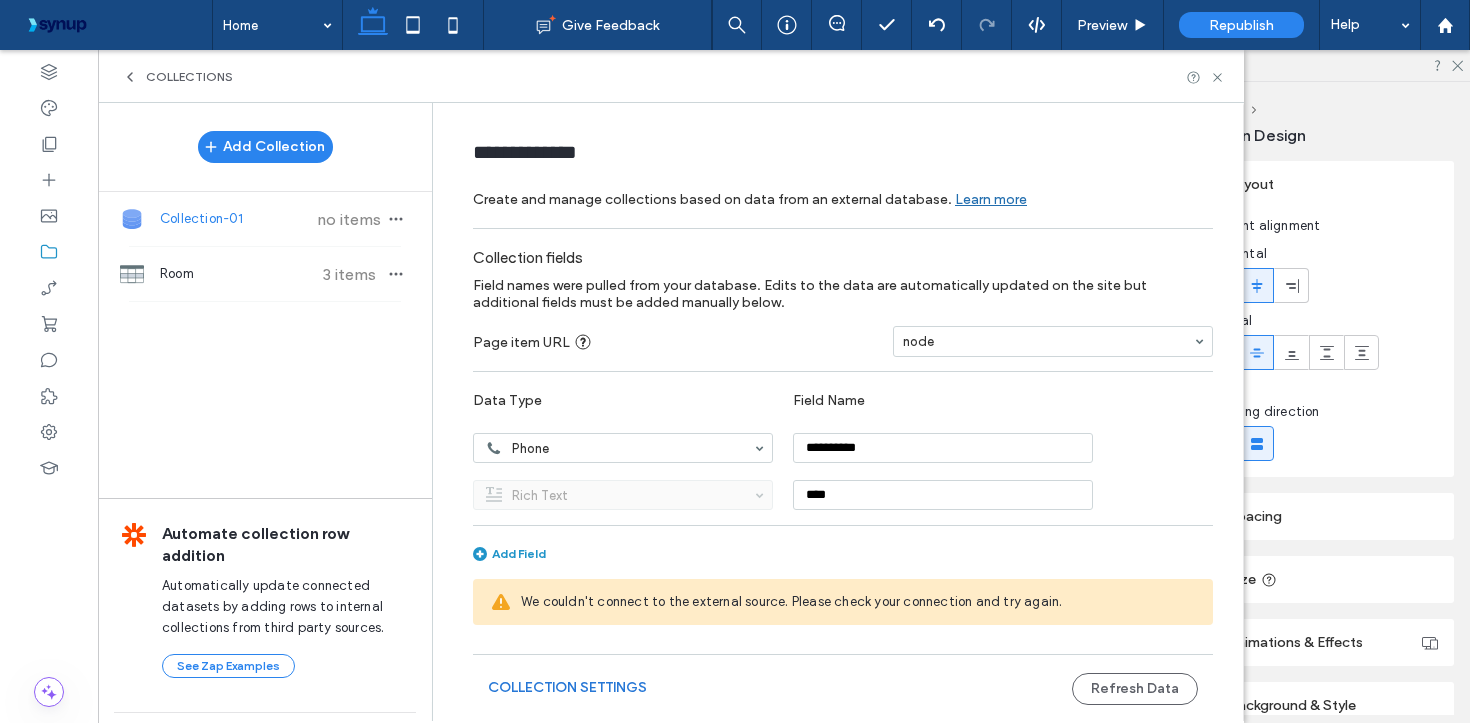 click on "Collection Settings" at bounding box center (567, 688) 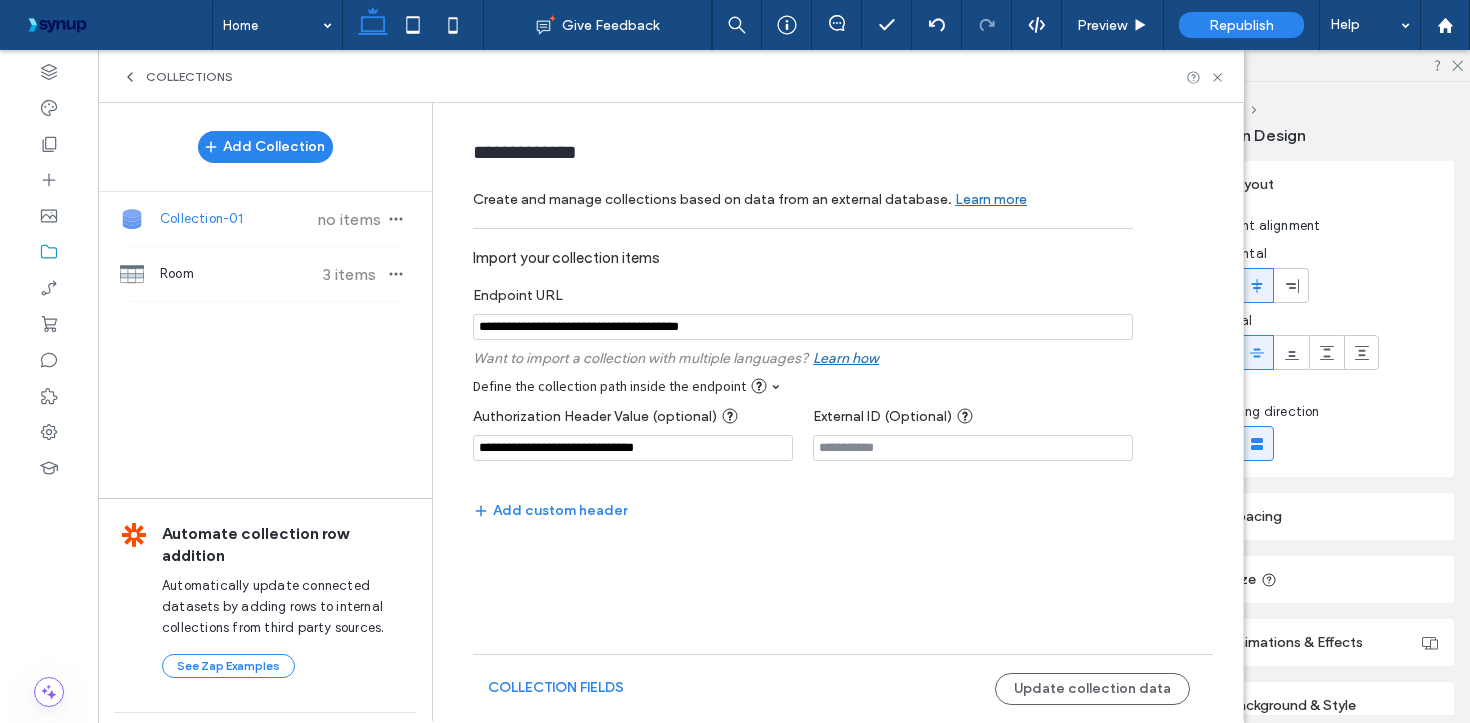 click at bounding box center (775, 386) 